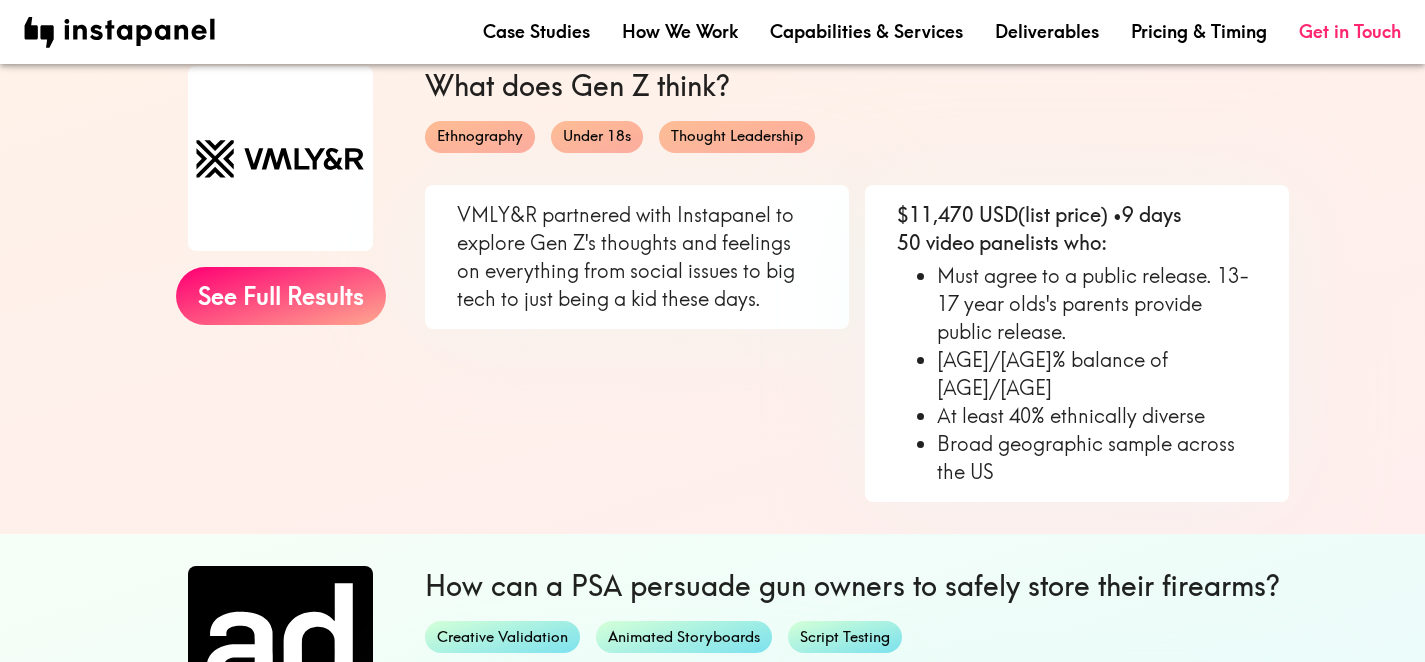 scroll, scrollTop: 167, scrollLeft: 0, axis: vertical 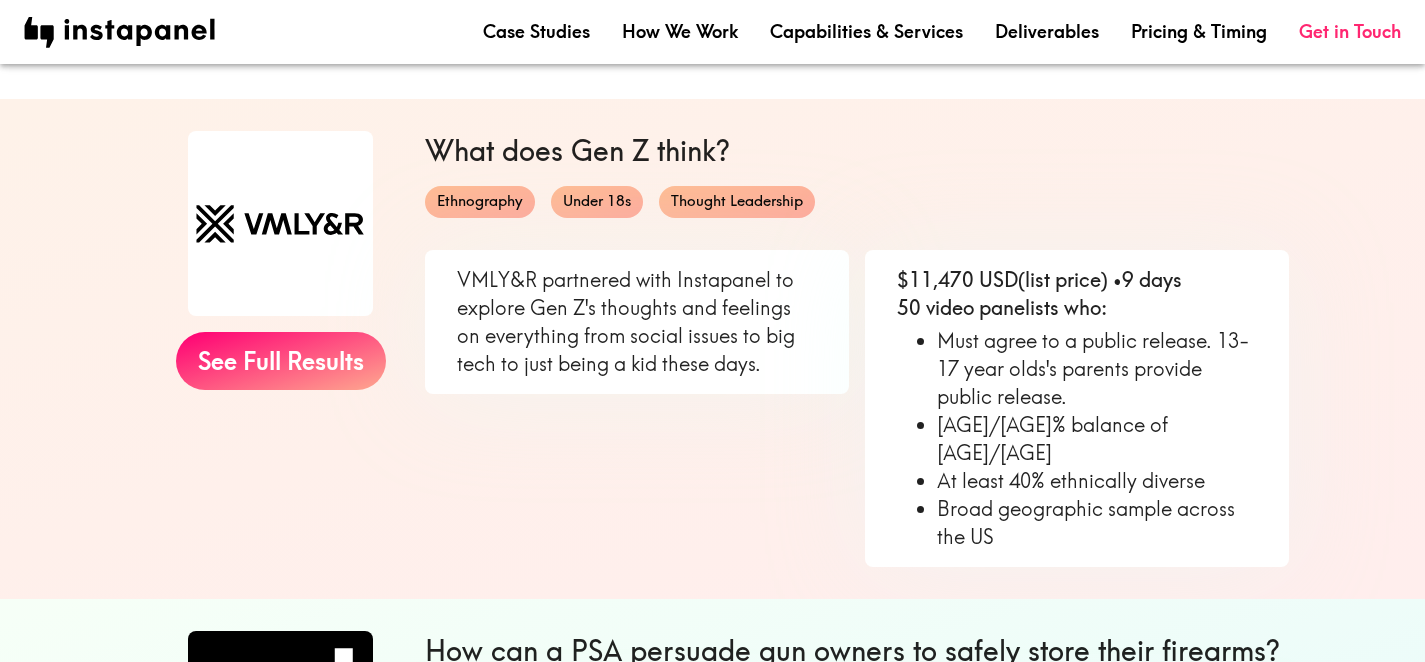 click on "VMLY&R partnered with Instapanel to explore Gen Z's thoughts and feelings on everything from social issues to big tech to just being a kid these days." at bounding box center [629, 400] 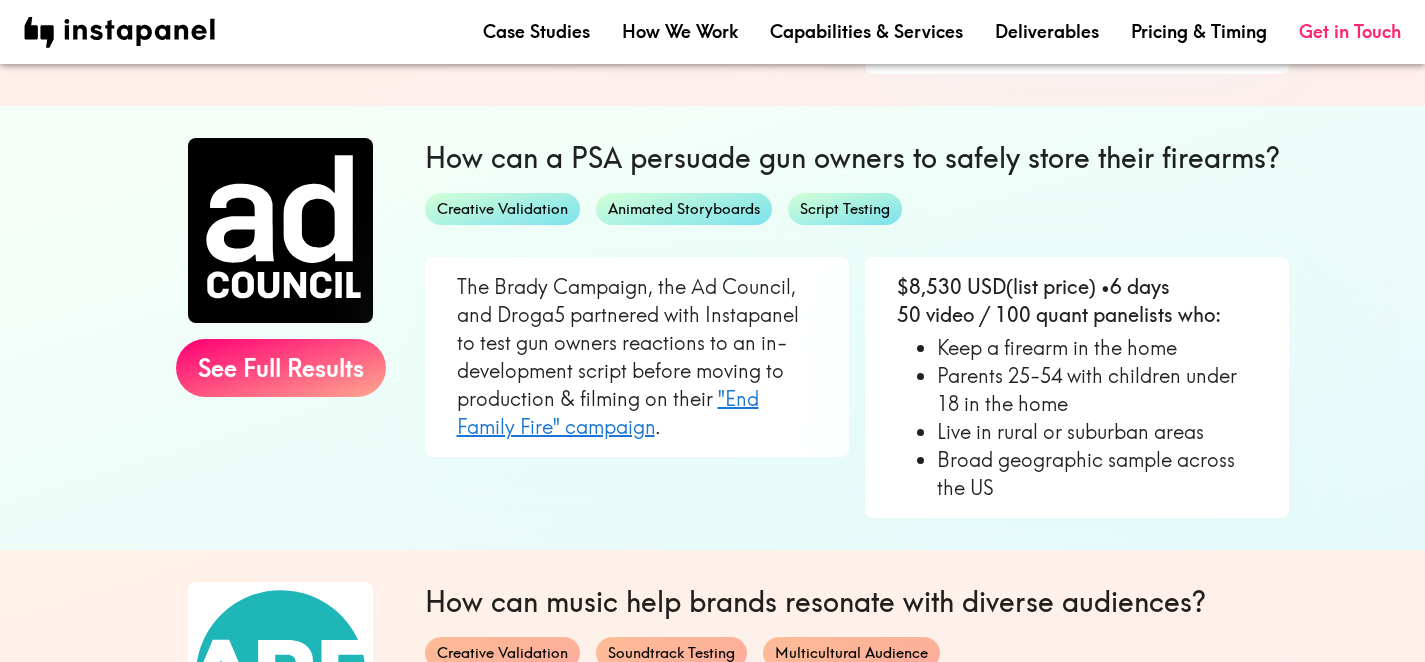 scroll, scrollTop: 655, scrollLeft: 0, axis: vertical 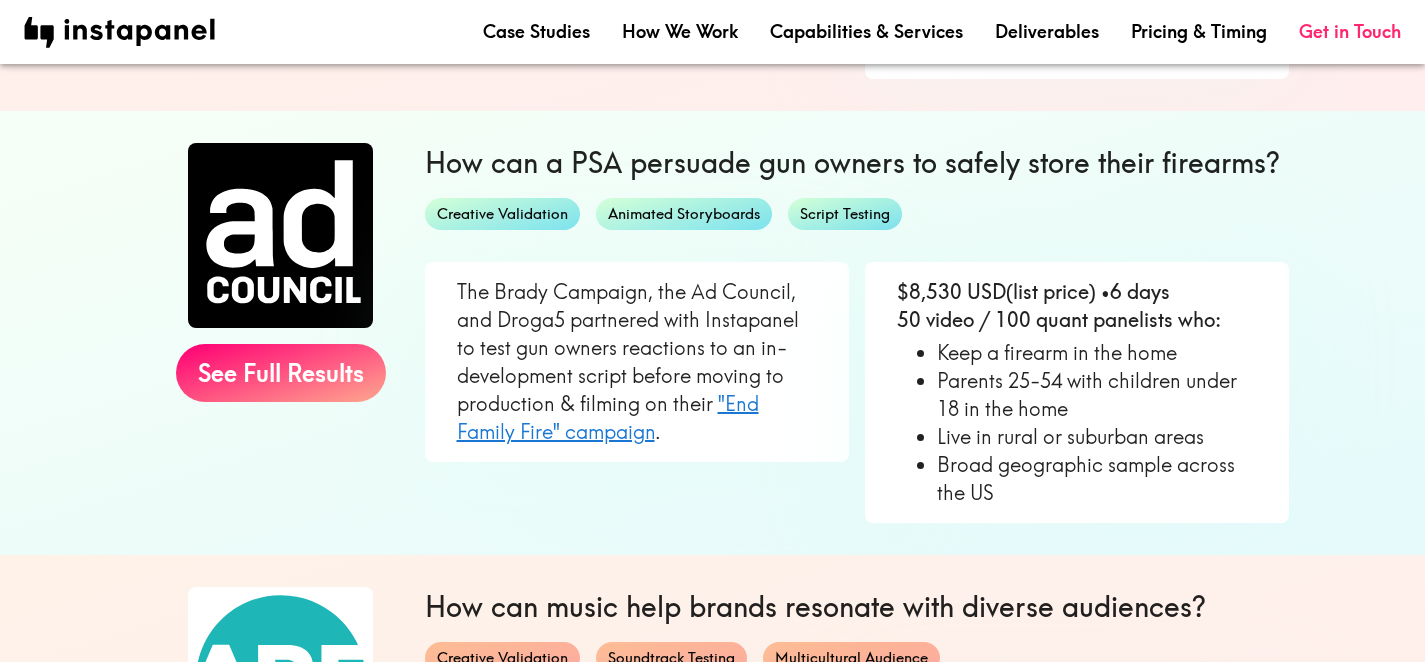 click on "The Brady Campaign, the Ad Council, and Droga5 partnered with Instapanel to test gun owners reactions to an in-development script before moving to production & filming on their   "End Family Fire" campaign ." at bounding box center [637, 362] 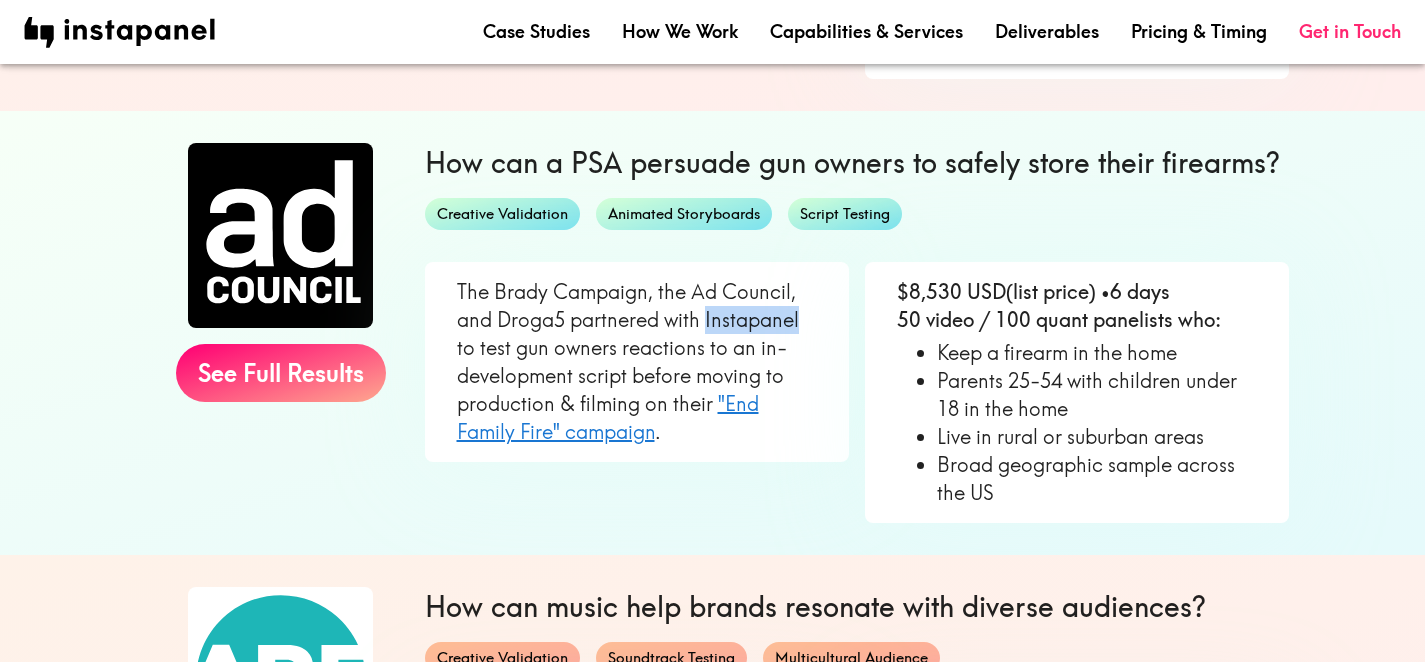 click on "The Brady Campaign, the Ad Council, and Droga5 partnered with Instapanel to test gun owners reactions to an in-development script before moving to production & filming on their   "End Family Fire" campaign ." at bounding box center [637, 362] 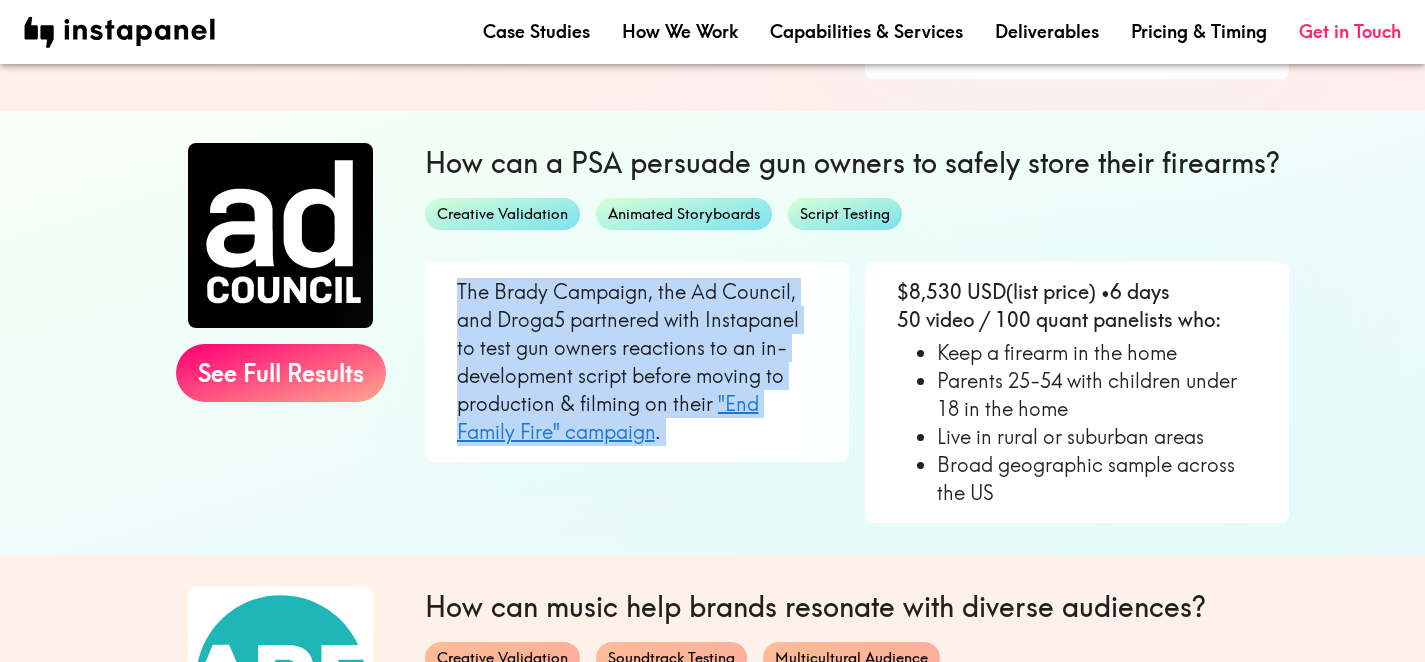 click on "The Brady Campaign, the Ad Council, and Droga5 partnered with Instapanel to test gun owners reactions to an in-development script before moving to production & filming on their   "End Family Fire" campaign ." at bounding box center (637, 362) 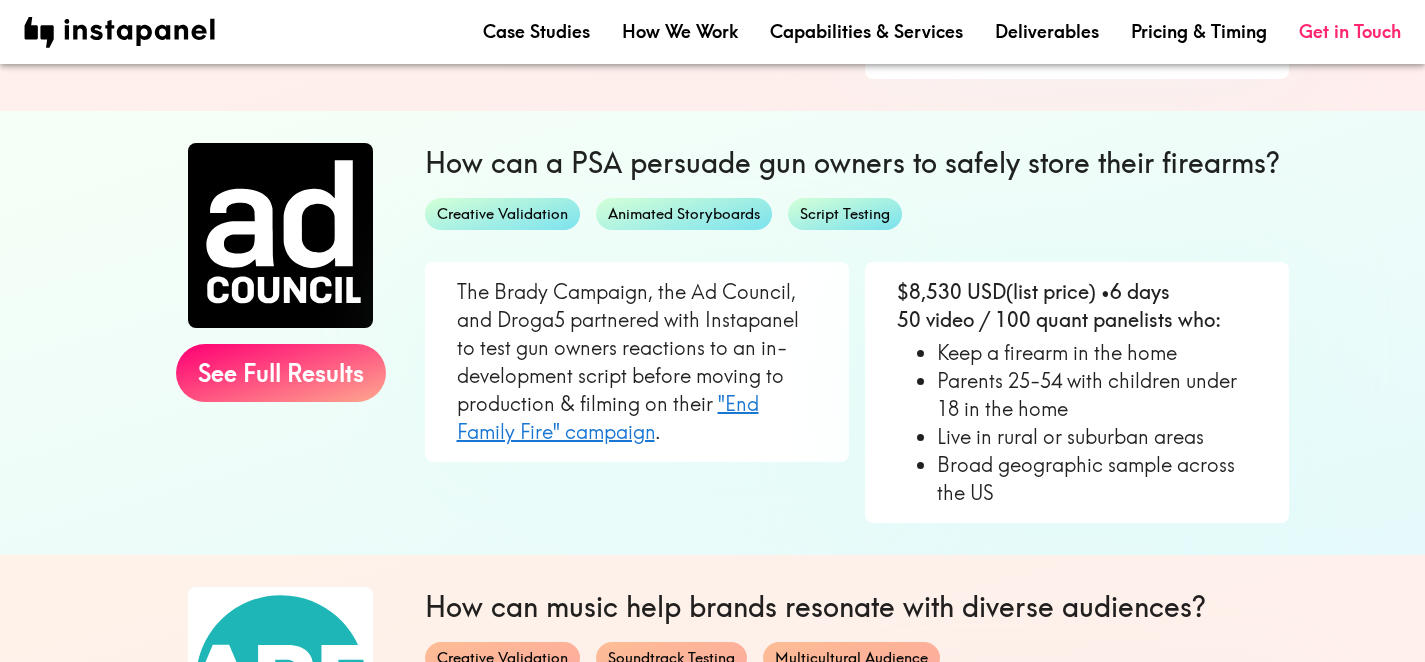 click on "The Brady Campaign, the Ad Council, and Droga5 partnered with Instapanel to test gun owners reactions to an in-development script before moving to production & filming on their   "End Family Fire" campaign ." at bounding box center [637, 362] 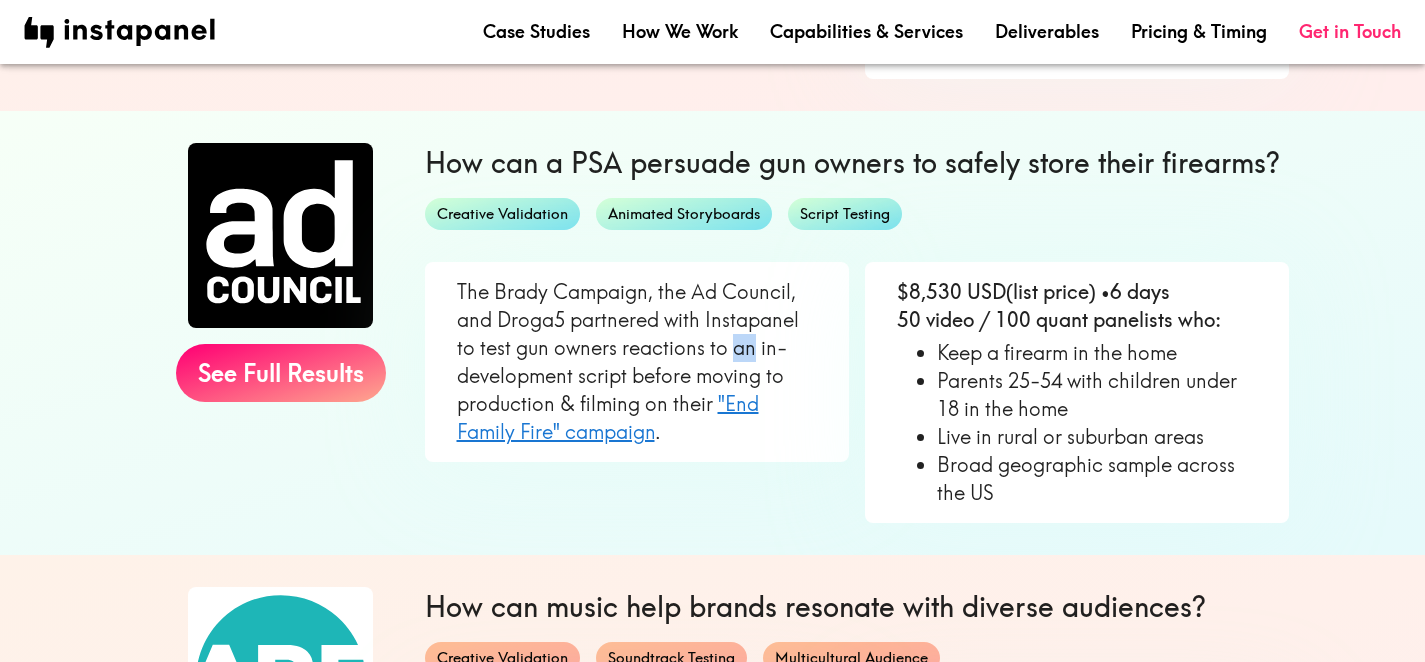 click on "The Brady Campaign, the Ad Council, and Droga5 partnered with Instapanel to test gun owners reactions to an in-development script before moving to production & filming on their   "End Family Fire" campaign ." at bounding box center (637, 362) 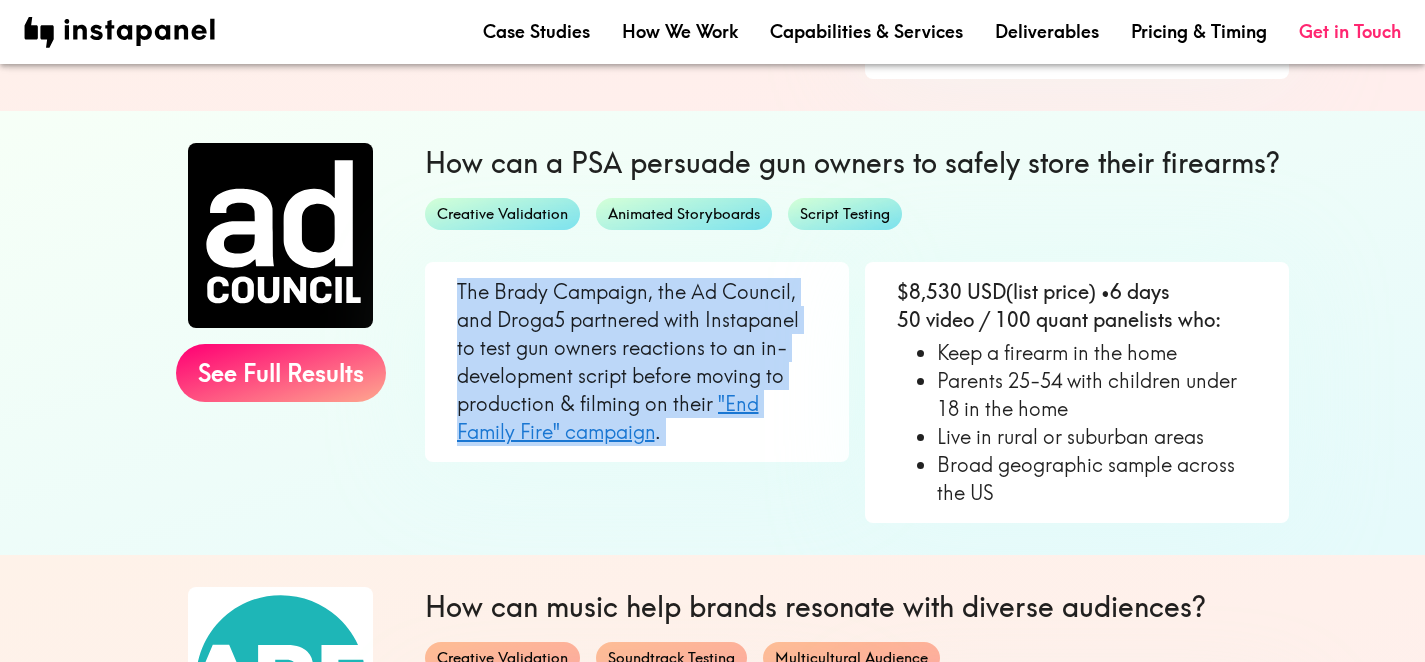 click on "The Brady Campaign, the Ad Council, and Droga5 partnered with Instapanel to test gun owners reactions to an in-development script before moving to production & filming on their   "End Family Fire" campaign ." at bounding box center (637, 362) 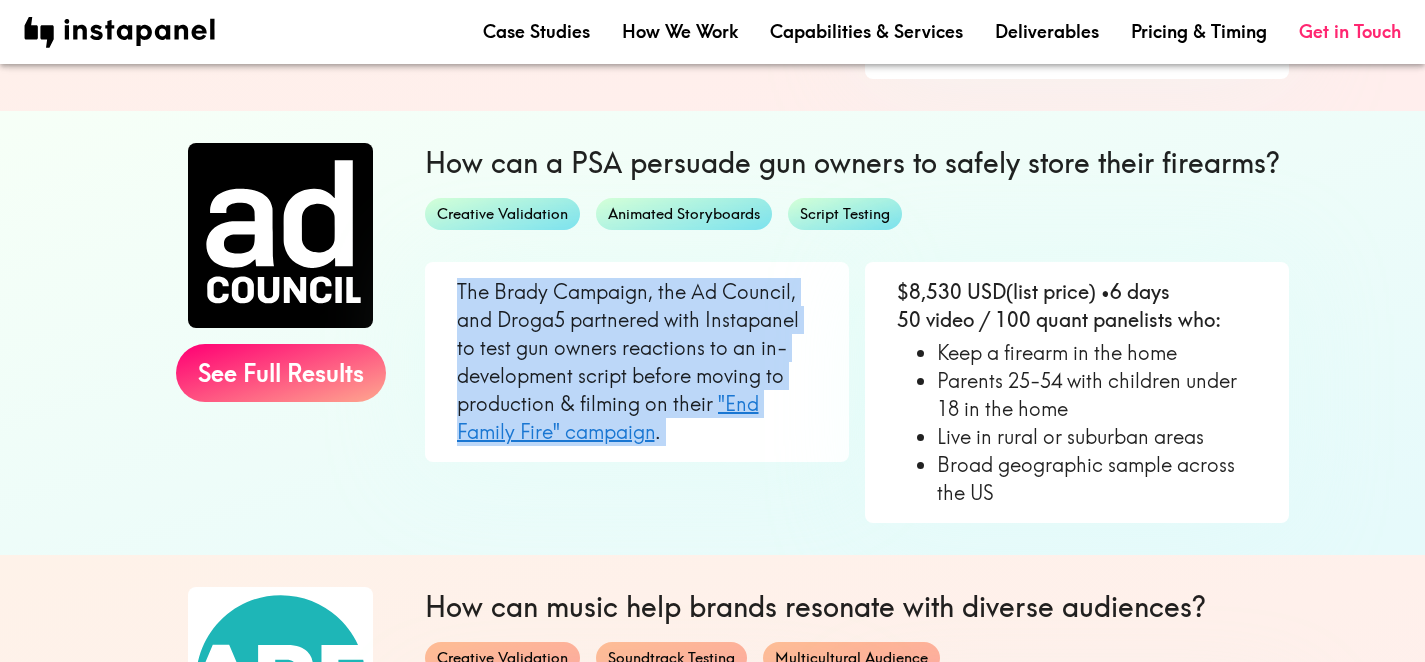 click on "The Brady Campaign, the Ad Council, and Droga5 partnered with Instapanel to test gun owners reactions to an in-development script before moving to production & filming on their   "End Family Fire" campaign ." at bounding box center (637, 362) 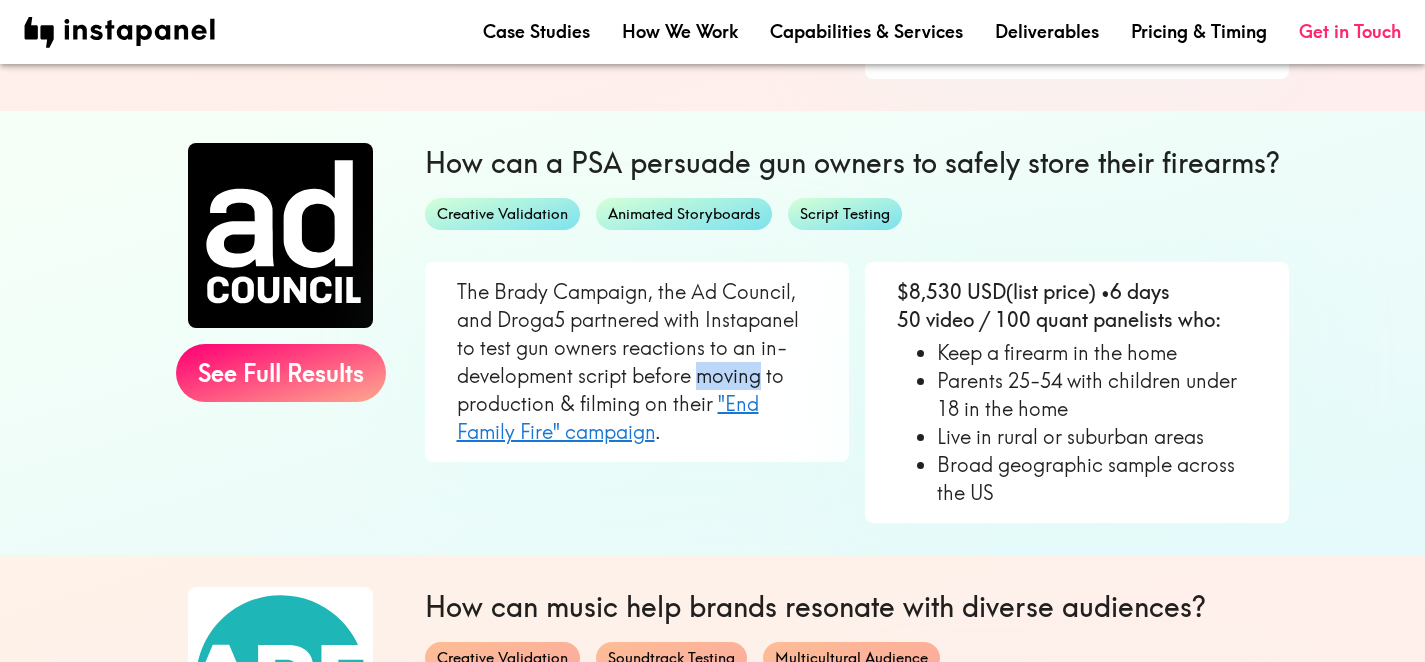 click on "The Brady Campaign, the Ad Council, and Droga5 partnered with Instapanel to test gun owners reactions to an in-development script before moving to production & filming on their   "End Family Fire" campaign ." at bounding box center [637, 362] 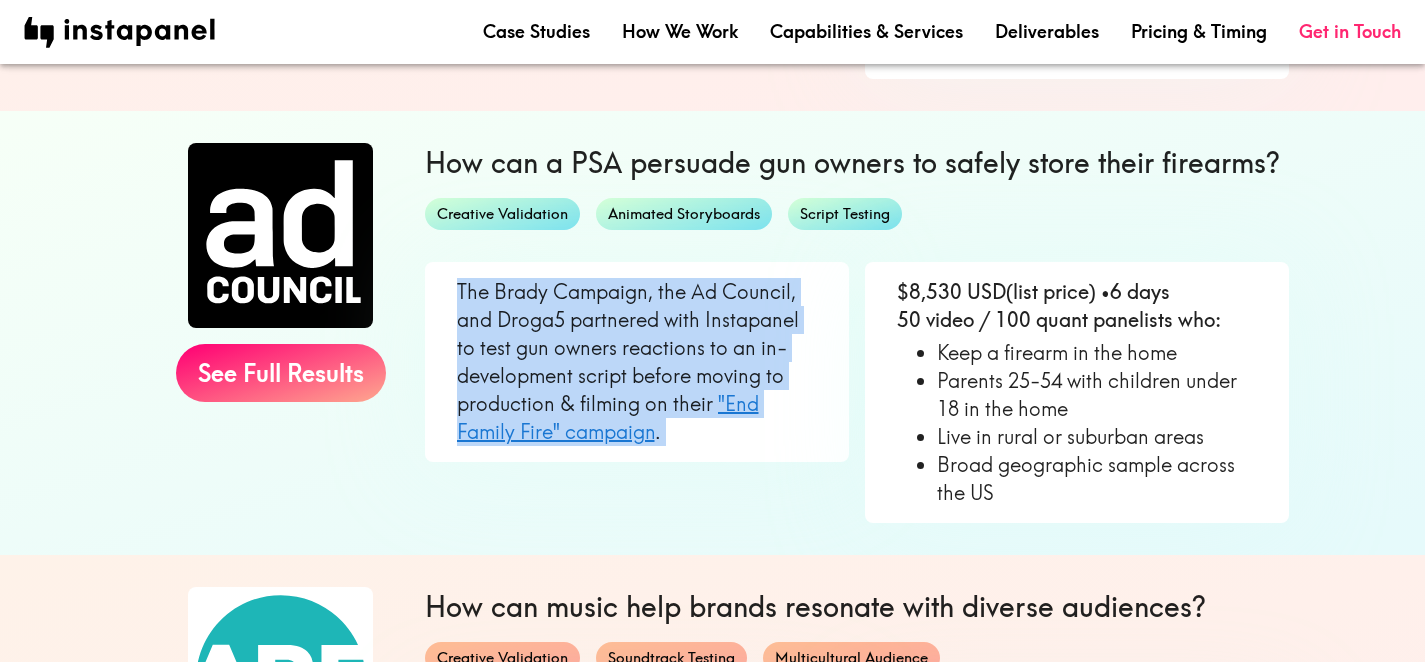 click on "The Brady Campaign, the Ad Council, and Droga5 partnered with Instapanel to test gun owners reactions to an in-development script before moving to production & filming on their   "End Family Fire" campaign ." at bounding box center (637, 362) 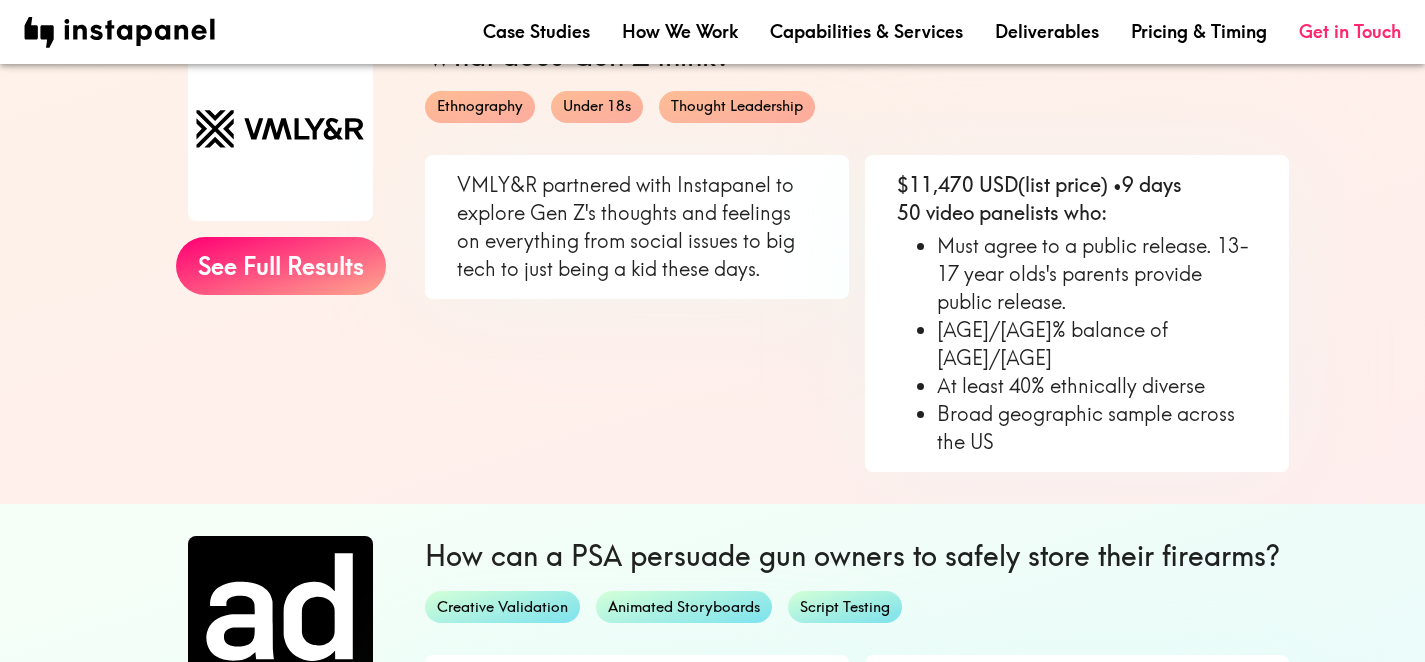 scroll, scrollTop: 94, scrollLeft: 0, axis: vertical 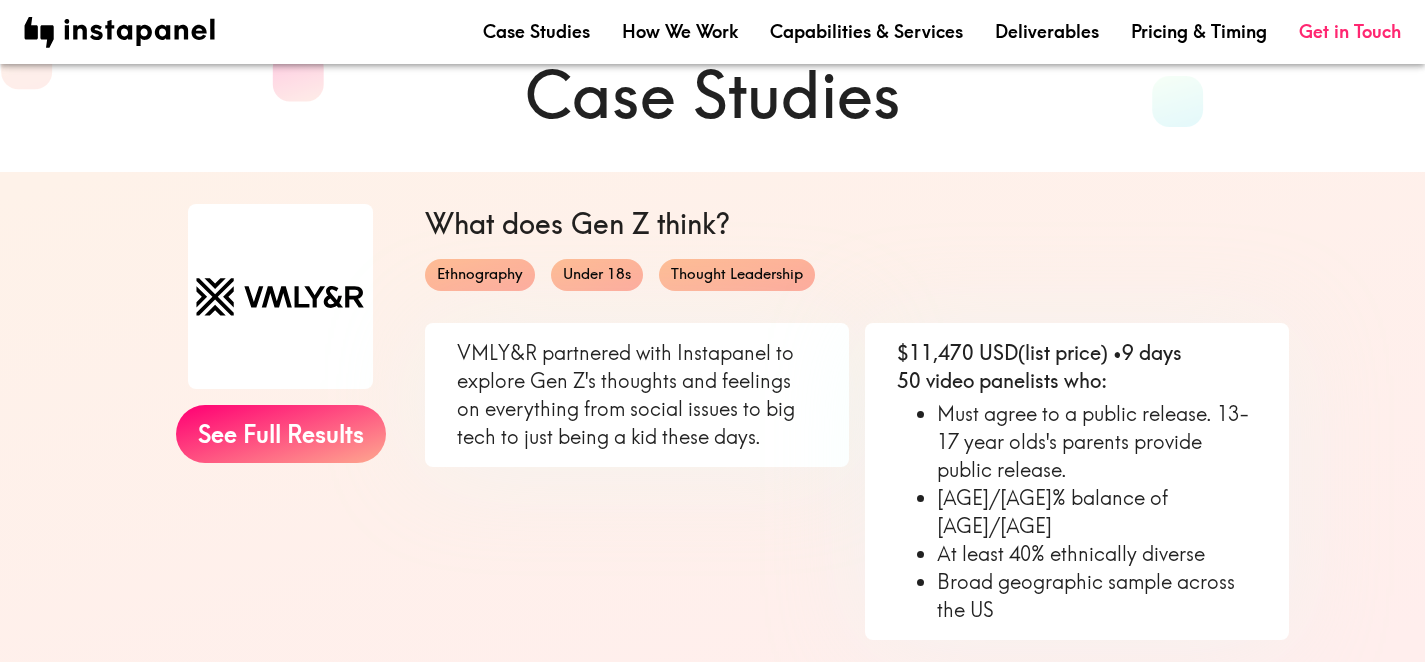 click on "VMLY&R partnered with Instapanel to explore Gen Z's thoughts and feelings on everything from social issues to big tech to just being a kid these days." at bounding box center [637, 395] 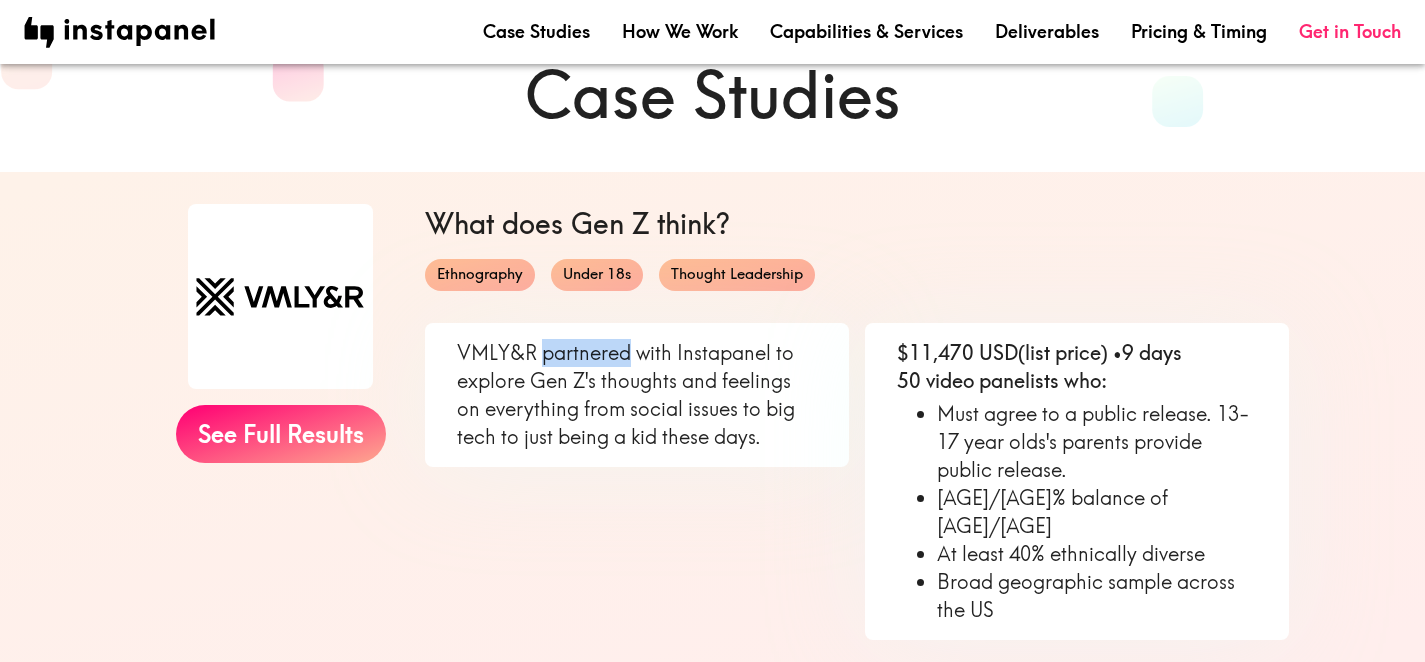 click on "VMLY&R partnered with Instapanel to explore Gen Z's thoughts and feelings on everything from social issues to big tech to just being a kid these days." at bounding box center (637, 395) 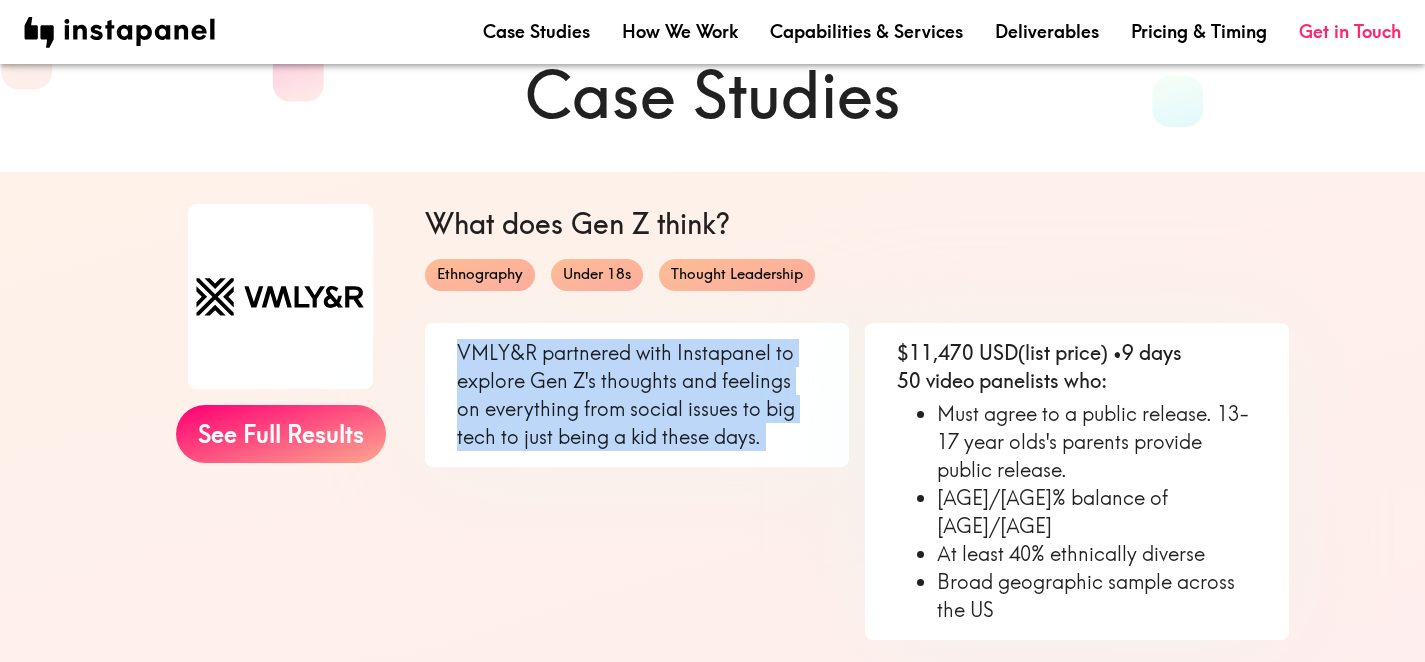 click on "VMLY&R partnered with Instapanel to explore Gen Z's thoughts and feelings on everything from social issues to big tech to just being a kid these days." at bounding box center [637, 395] 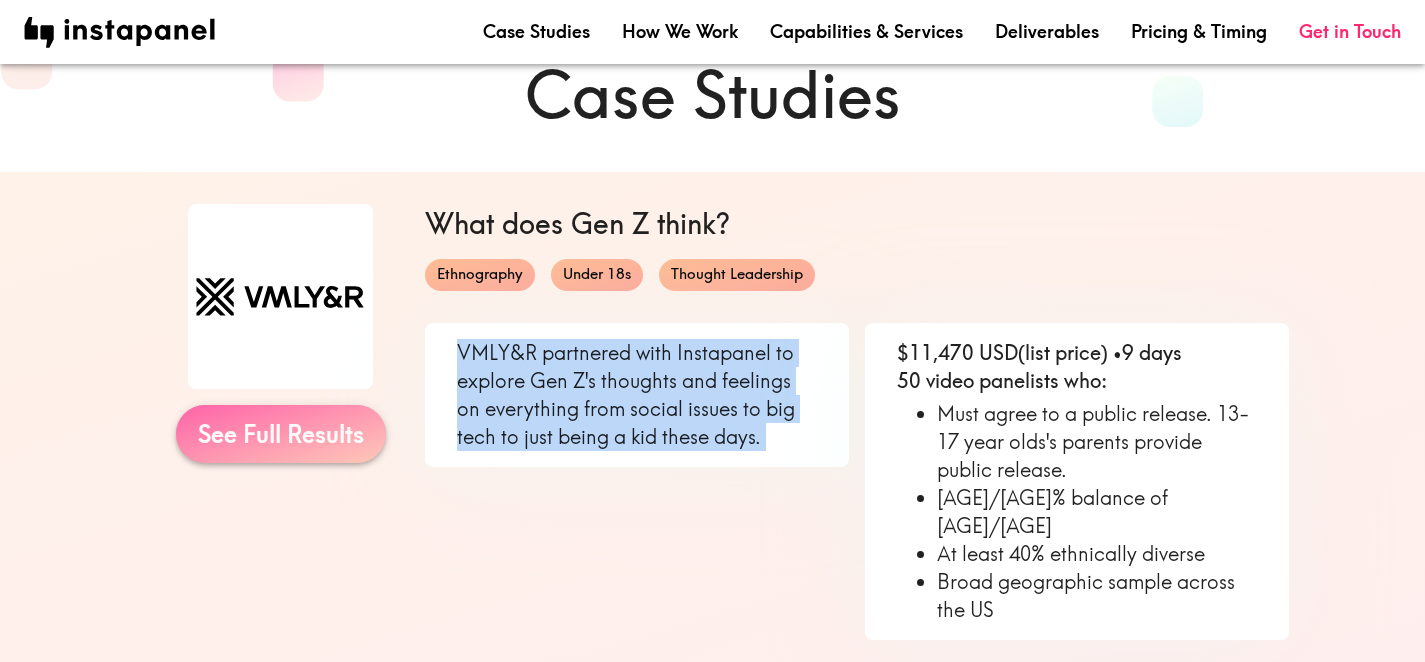 click on "See Full Results" at bounding box center (281, 434) 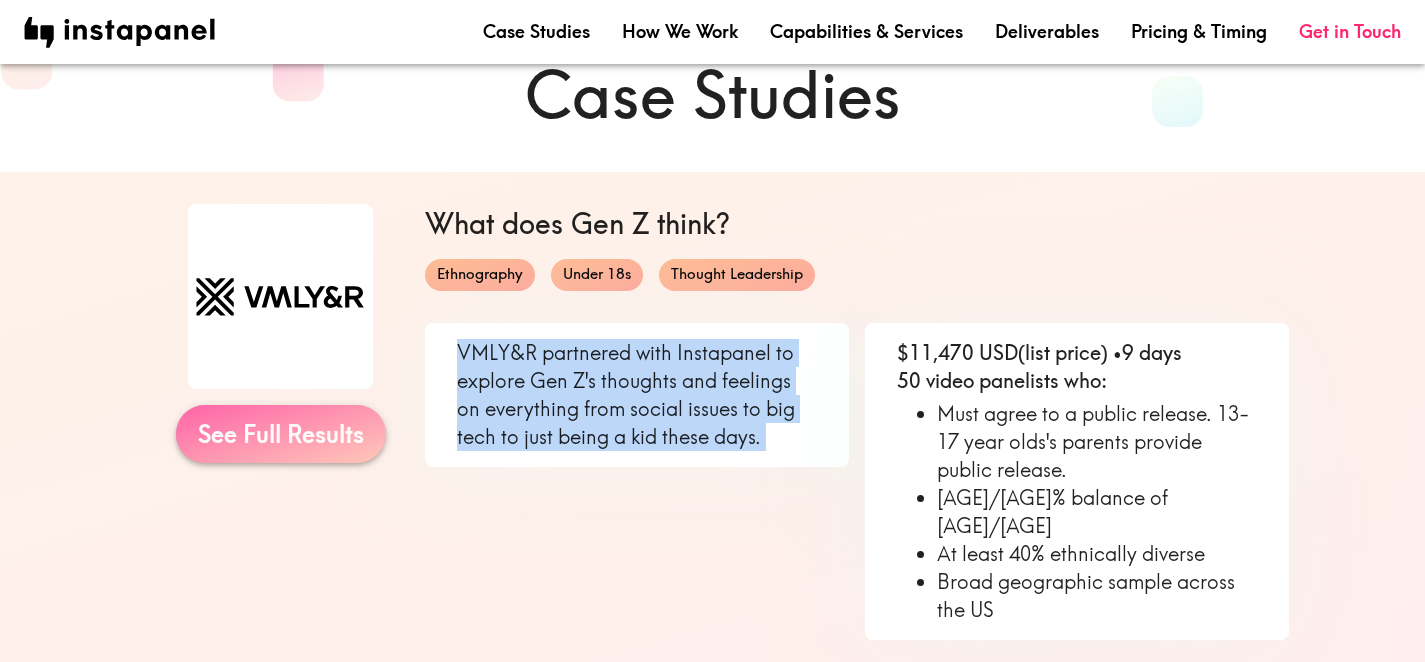 scroll, scrollTop: 0, scrollLeft: 0, axis: both 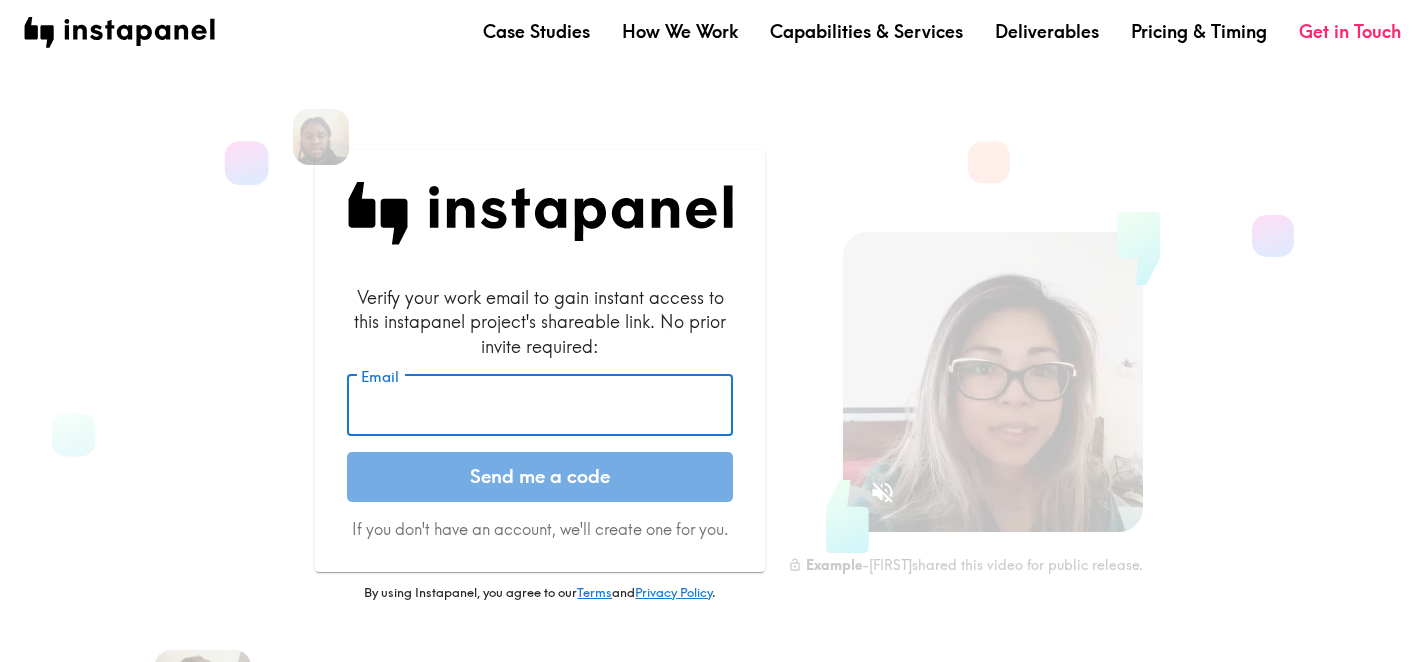 click on "Email" at bounding box center (540, 406) 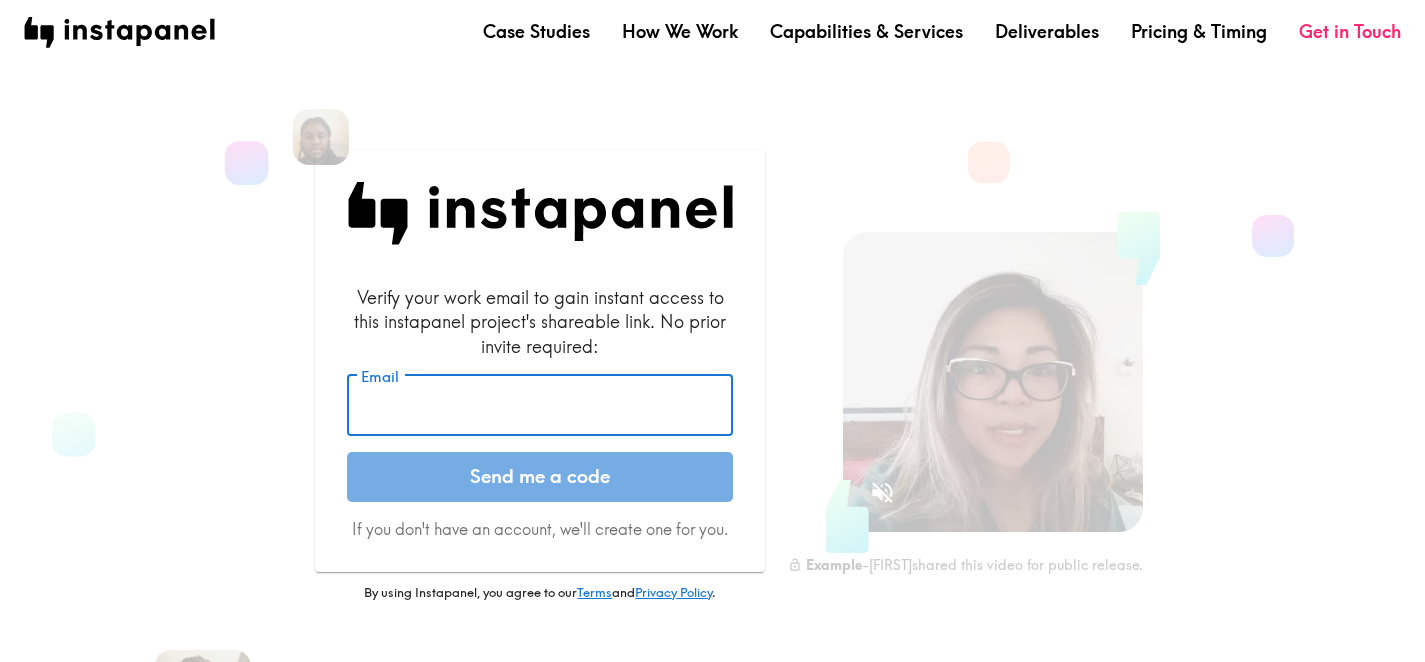 type on "[EMAIL]" 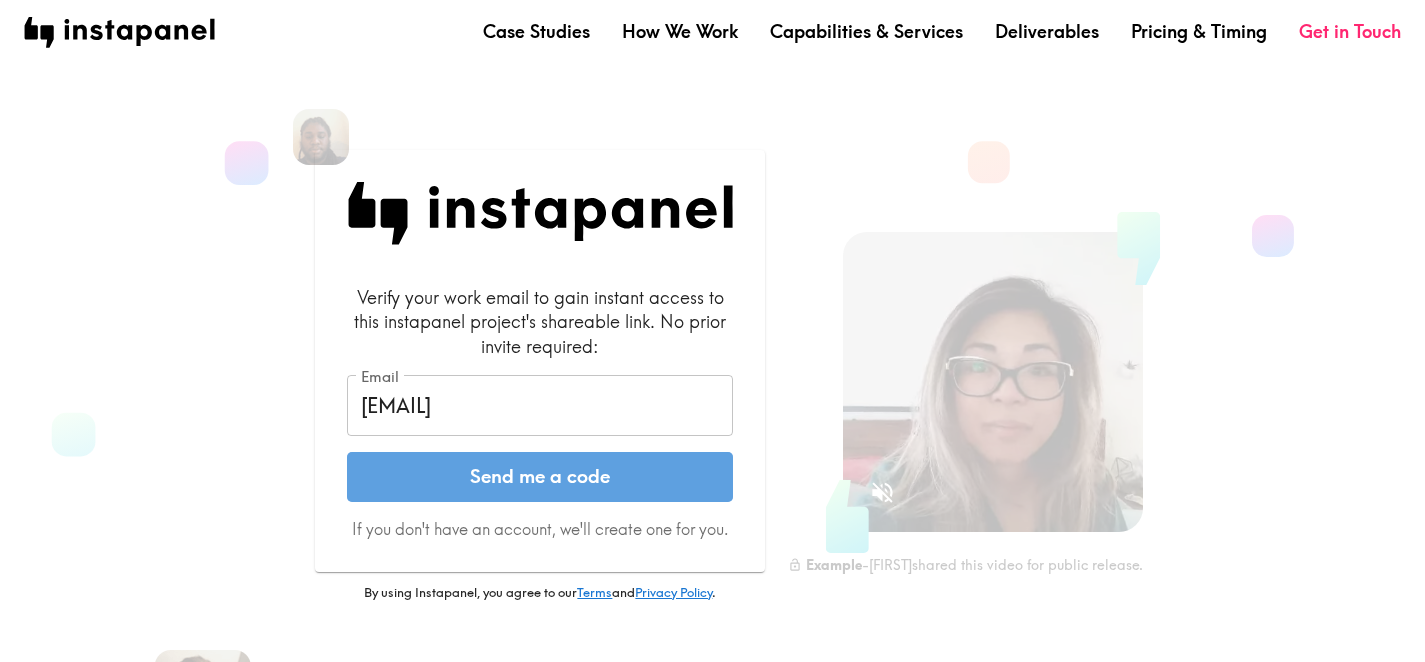 click on "Send me a code" at bounding box center (540, 477) 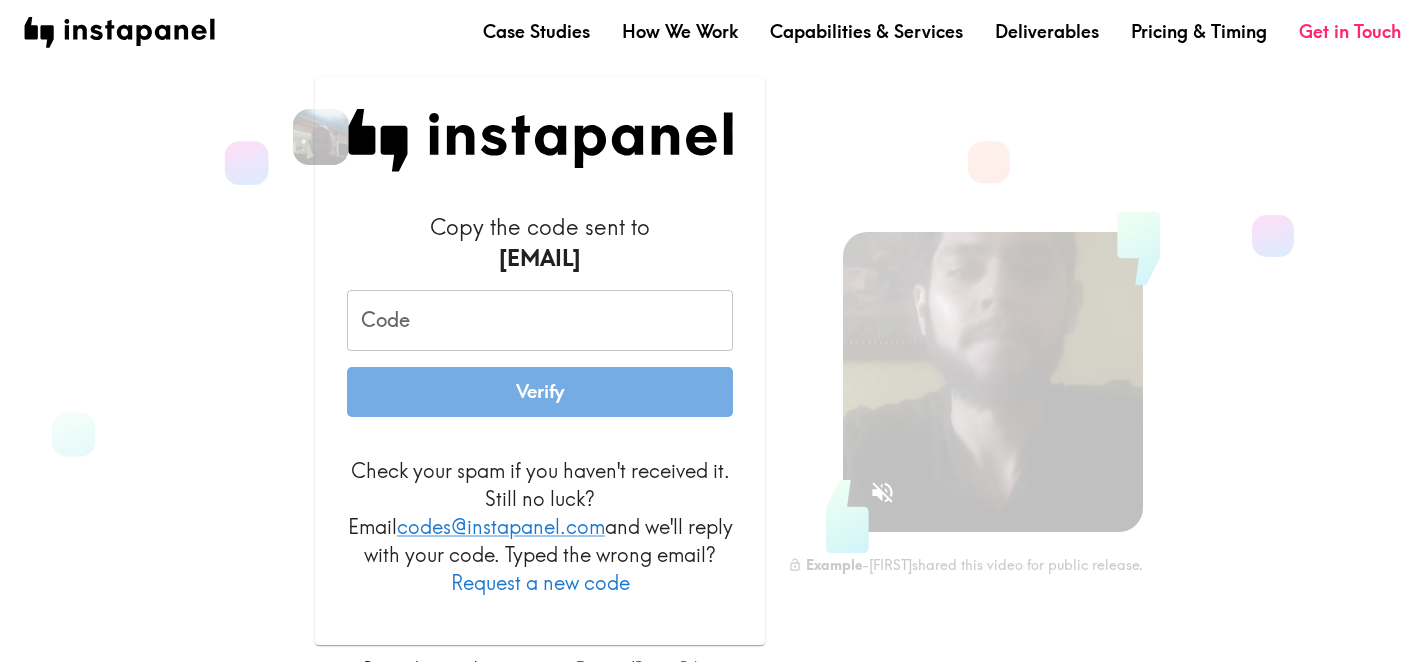 click on "Code" at bounding box center [540, 321] 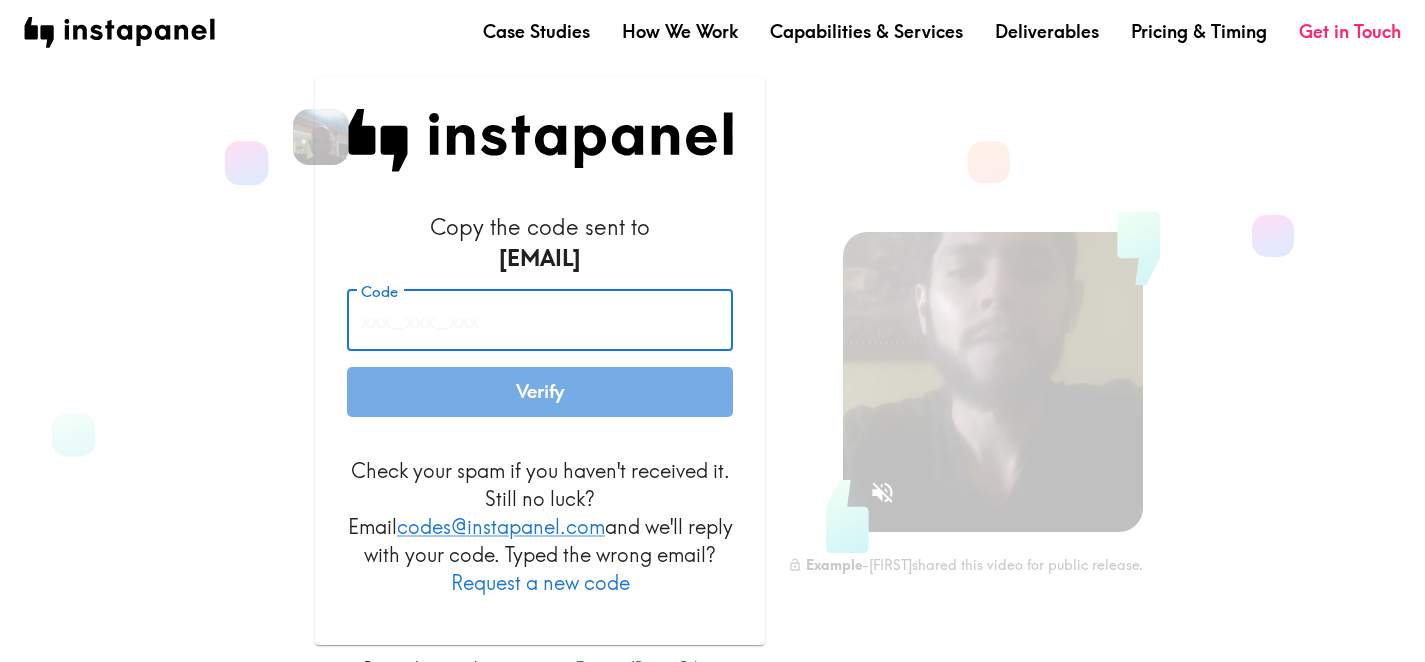 paste on "[FIRST]" 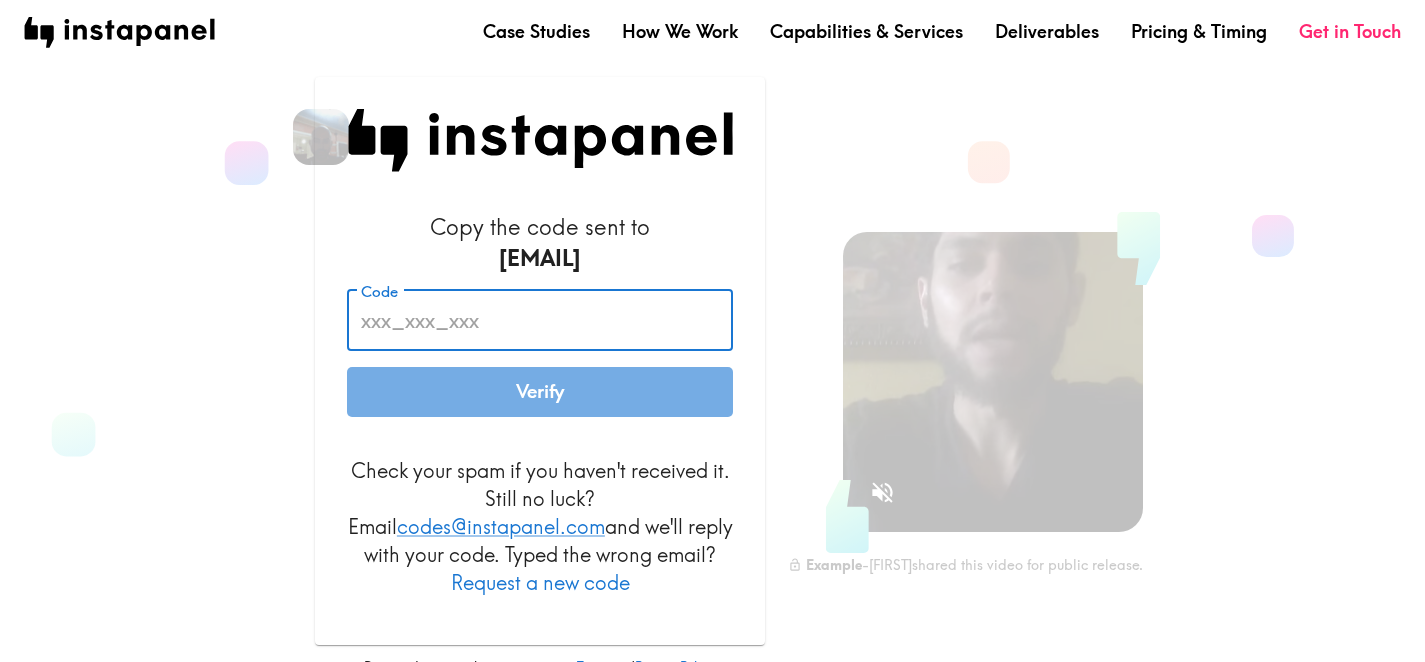 click on "Code" at bounding box center (540, 321) 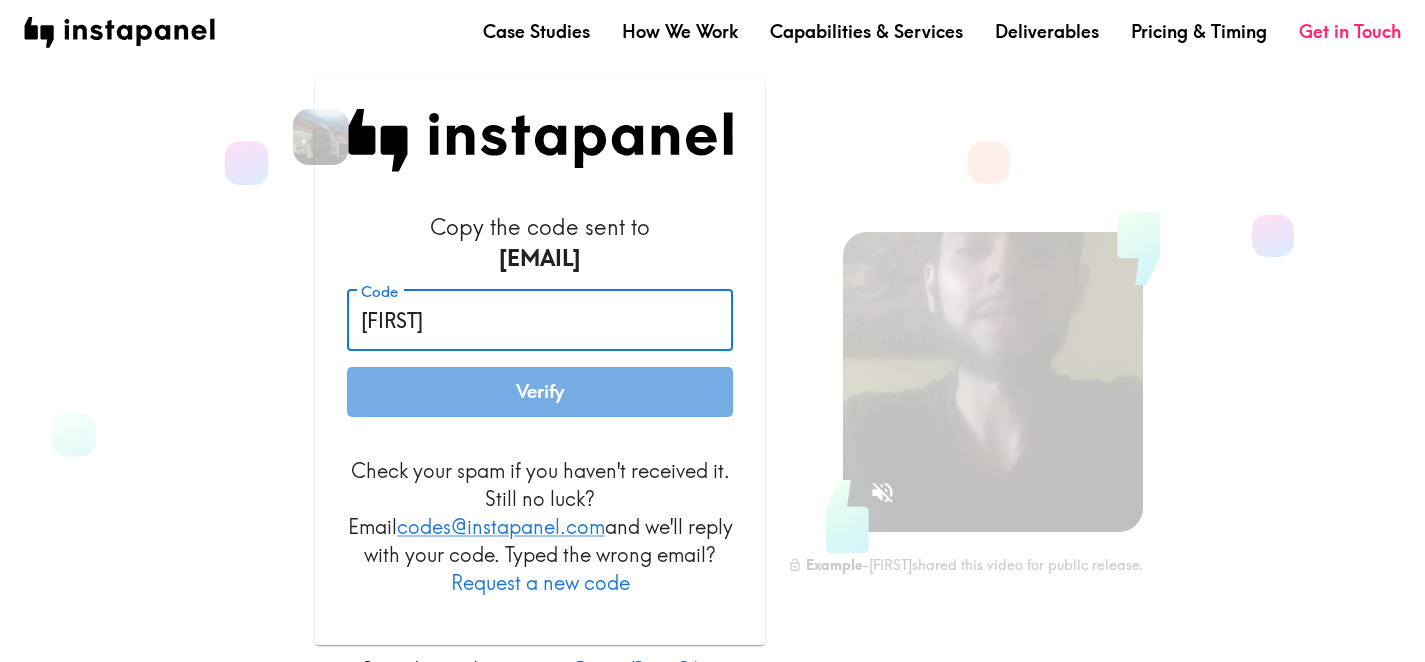 paste on "[FIRST]" 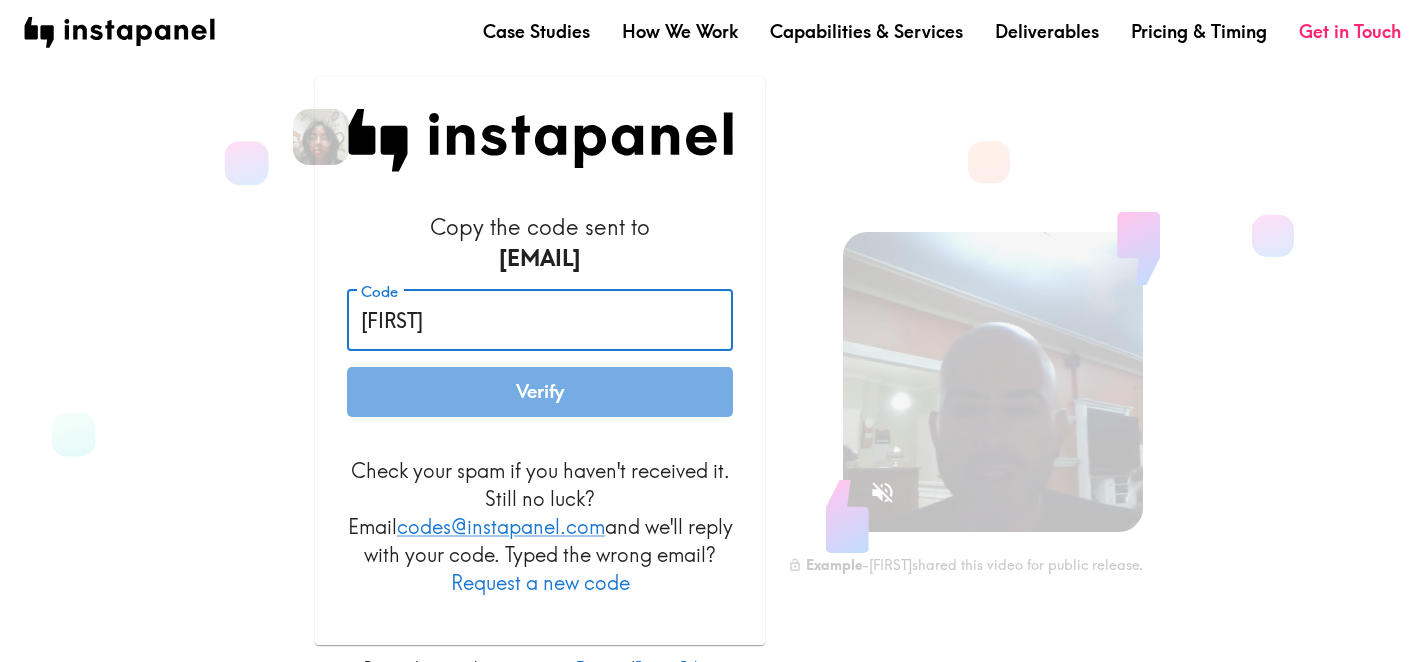 type on "[FIRST]" 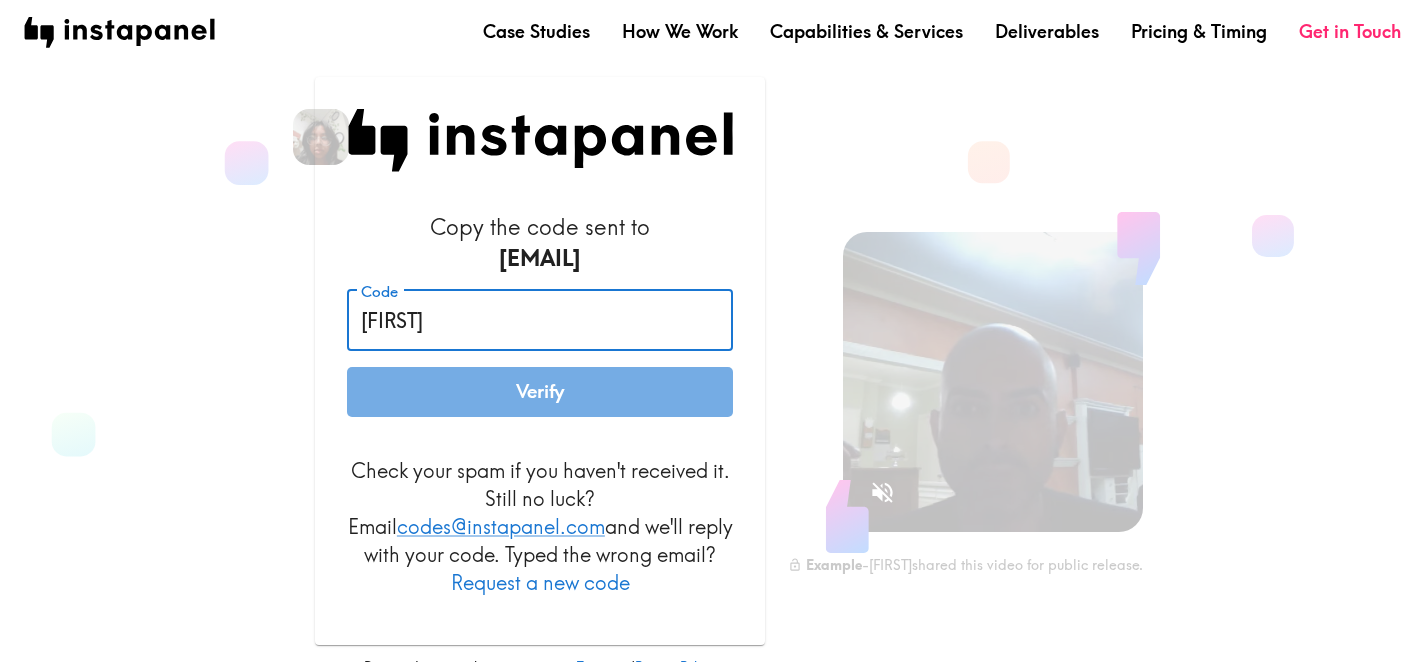 click on "Verify" at bounding box center [540, 392] 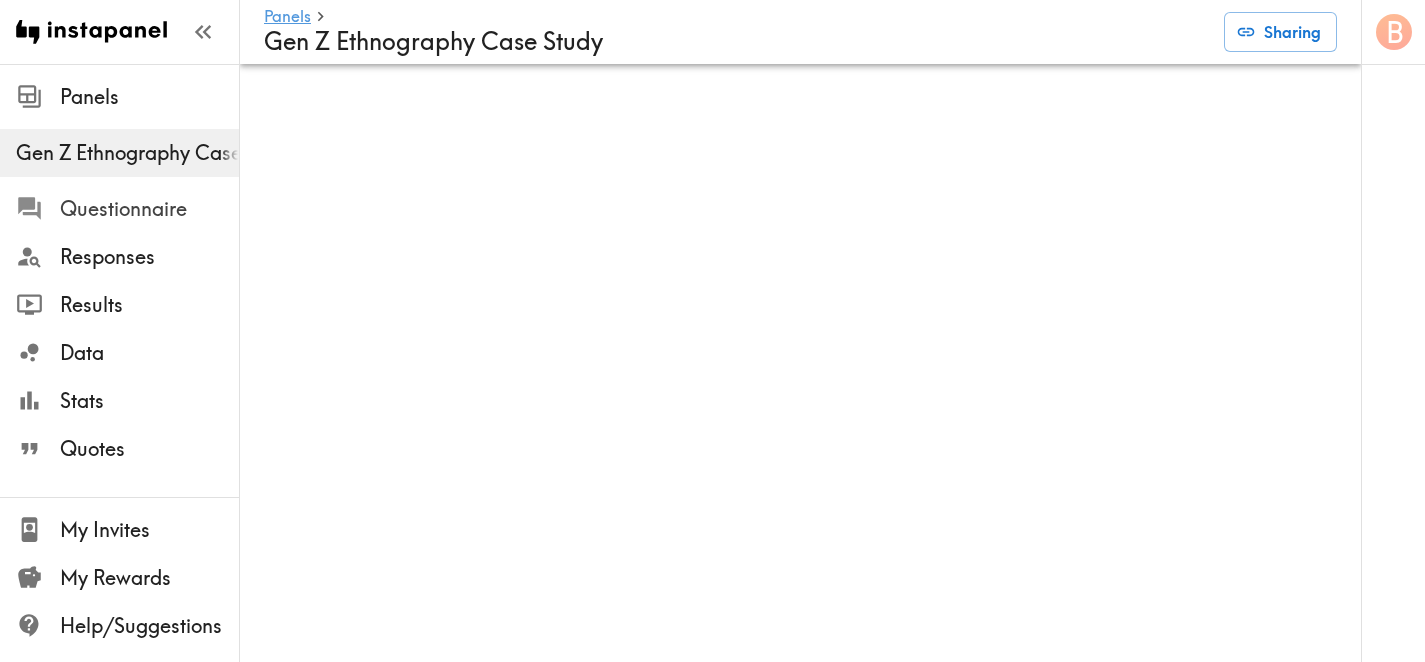 click on "Questionnaire" at bounding box center (149, 209) 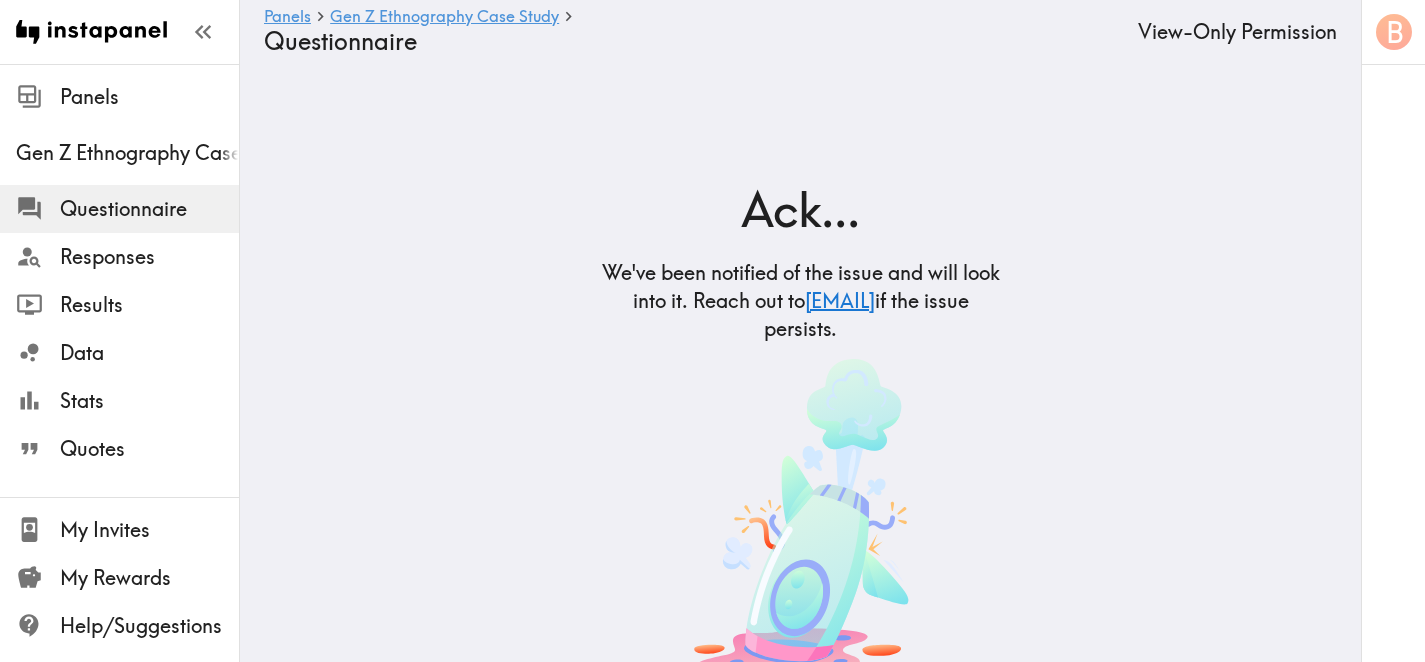 click on "Questionnaire Responses Results Data Stats Quotes" at bounding box center [119, 329] 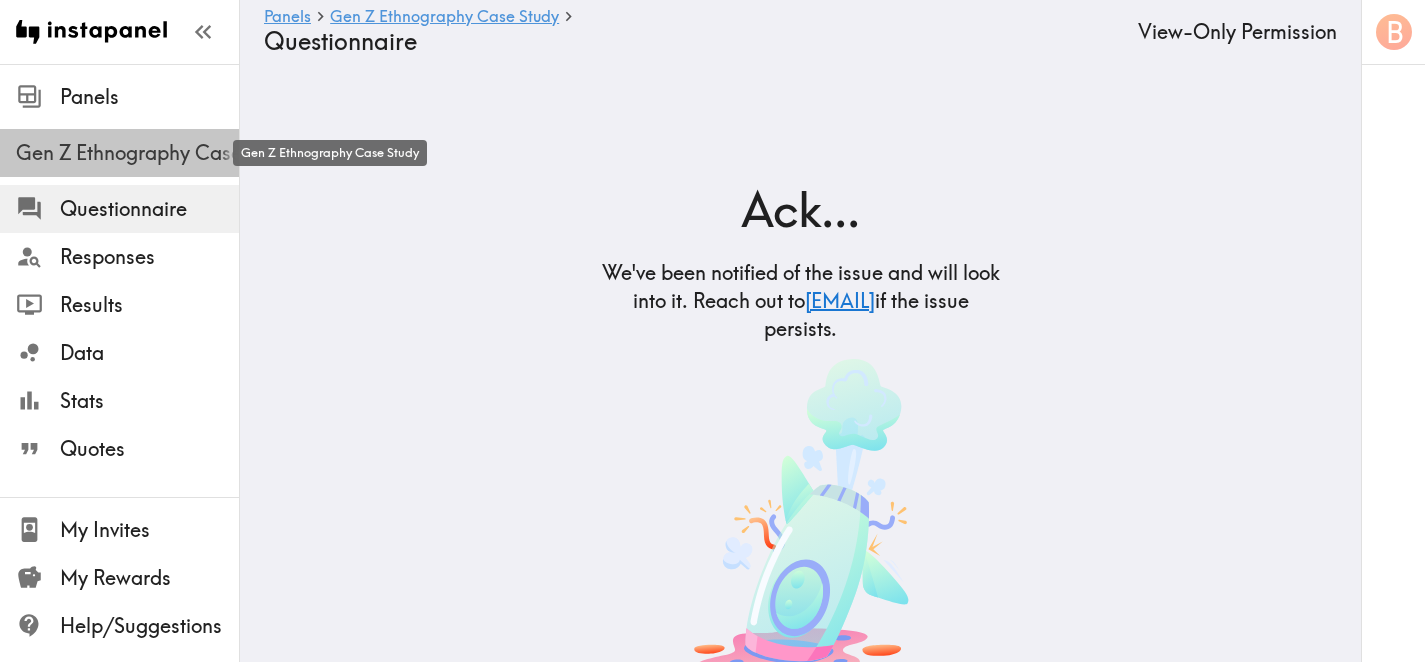 click on "Gen Z Ethnography Case Study" at bounding box center [127, 153] 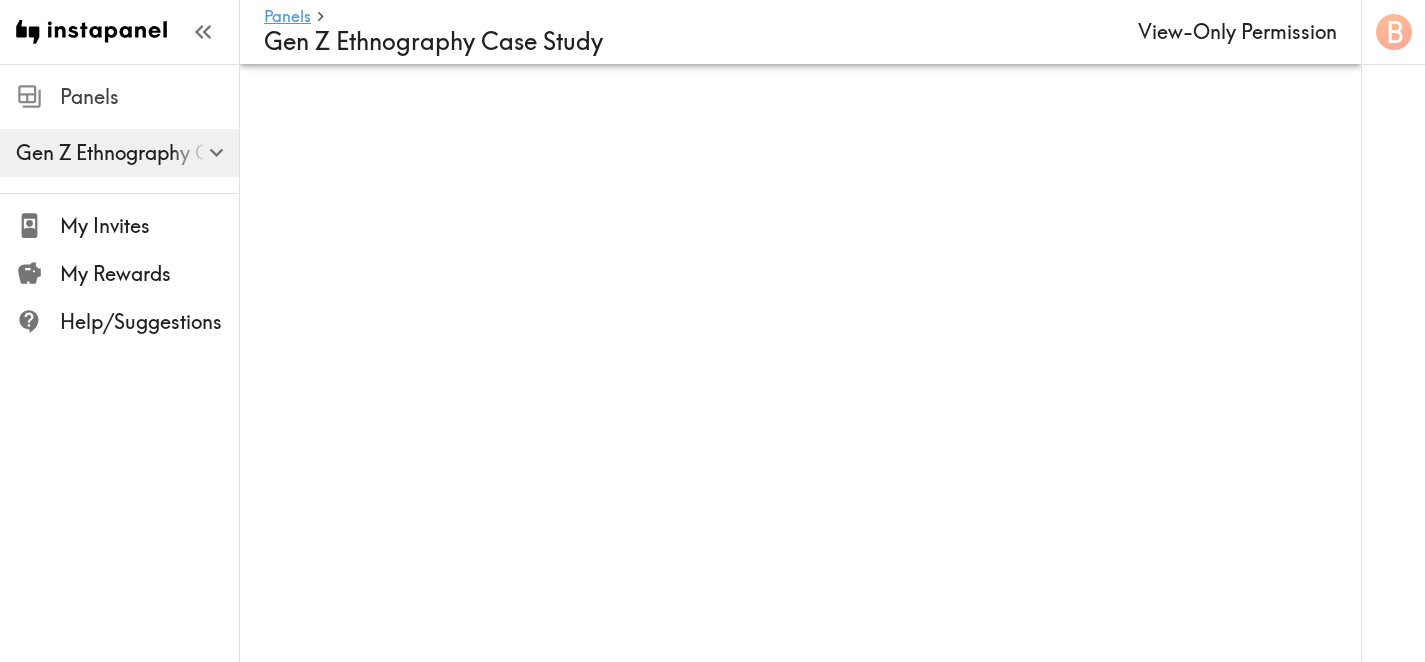 click on "Panels" at bounding box center [119, 97] 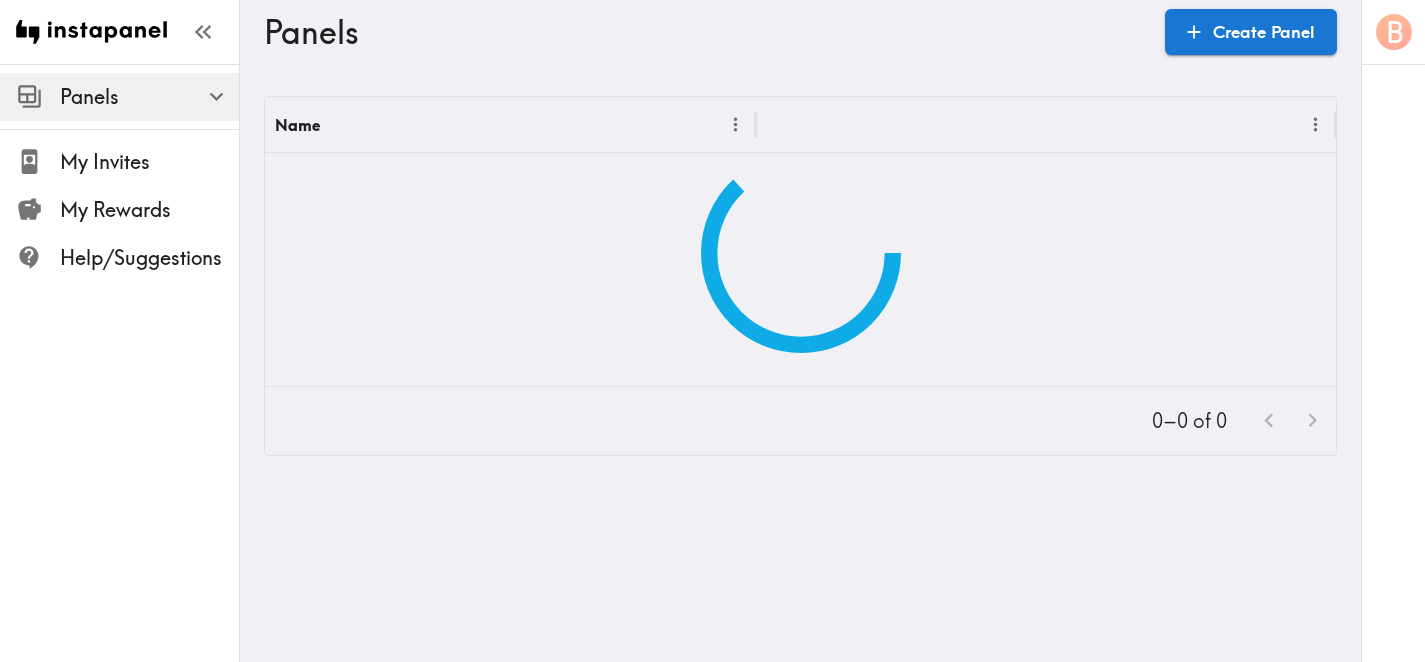 click on "Instapanel -  Panels Panels . . . My Invites My Rewards Help/Suggestions B Panels Create Panel Name 0–0 of 0" at bounding box center [712, 276] 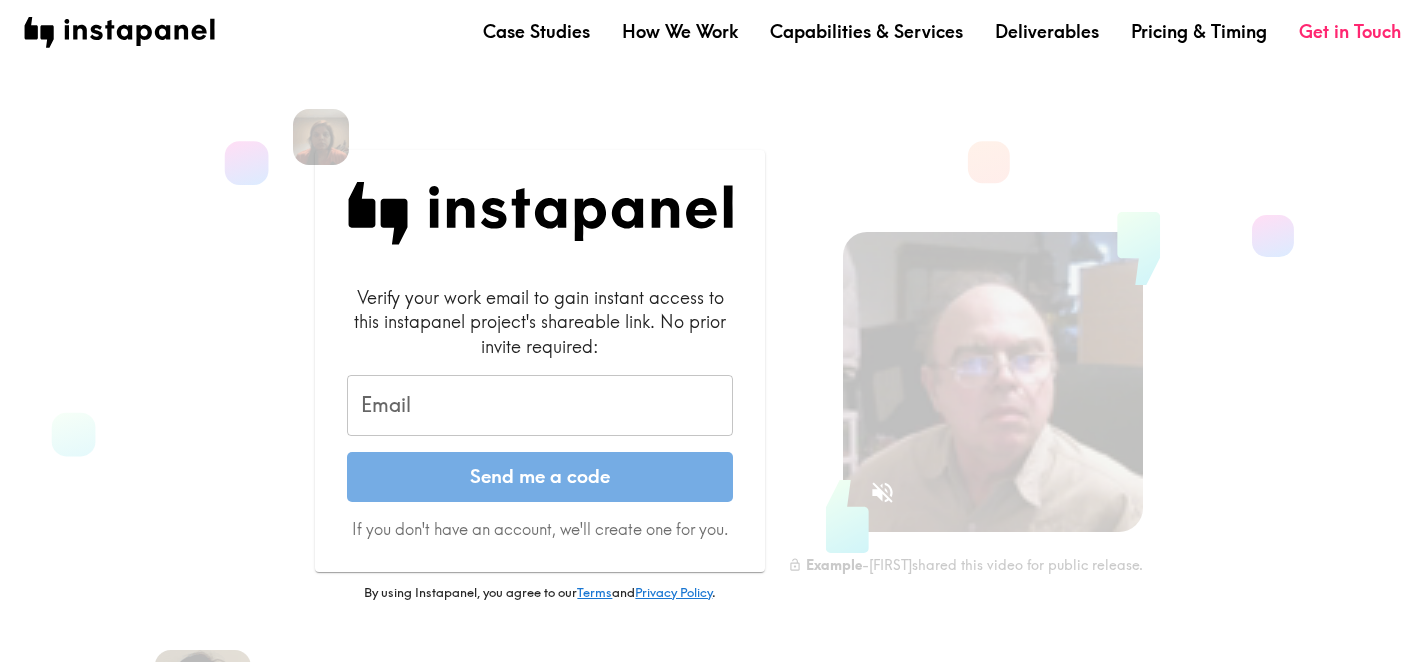 scroll, scrollTop: 0, scrollLeft: 0, axis: both 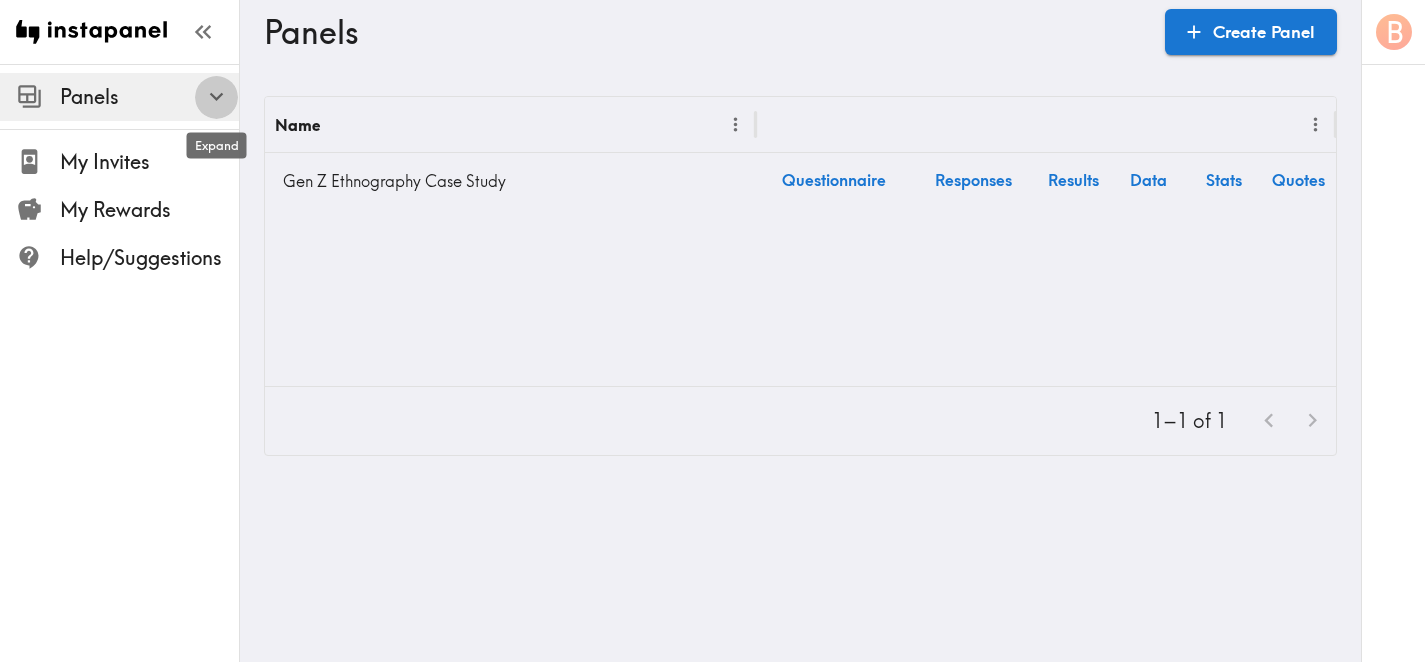 click 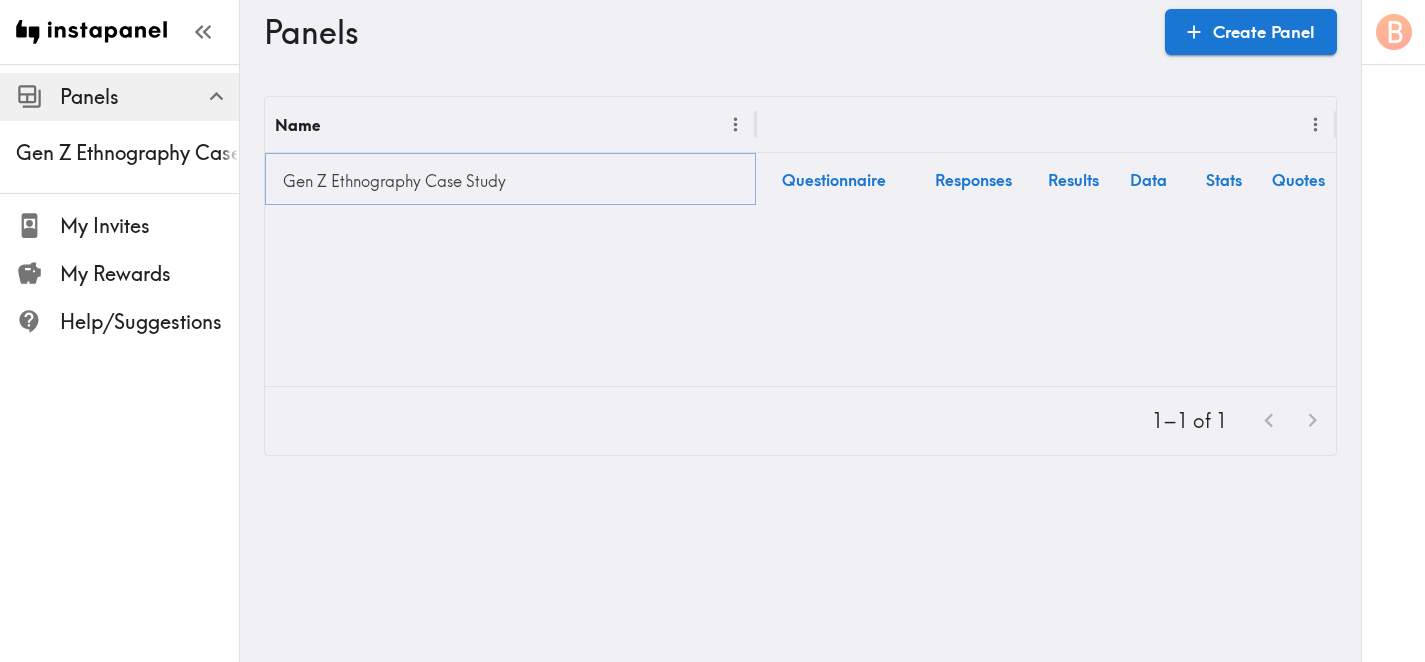 click on "Gen Z Ethnography Case Study" at bounding box center [510, 181] 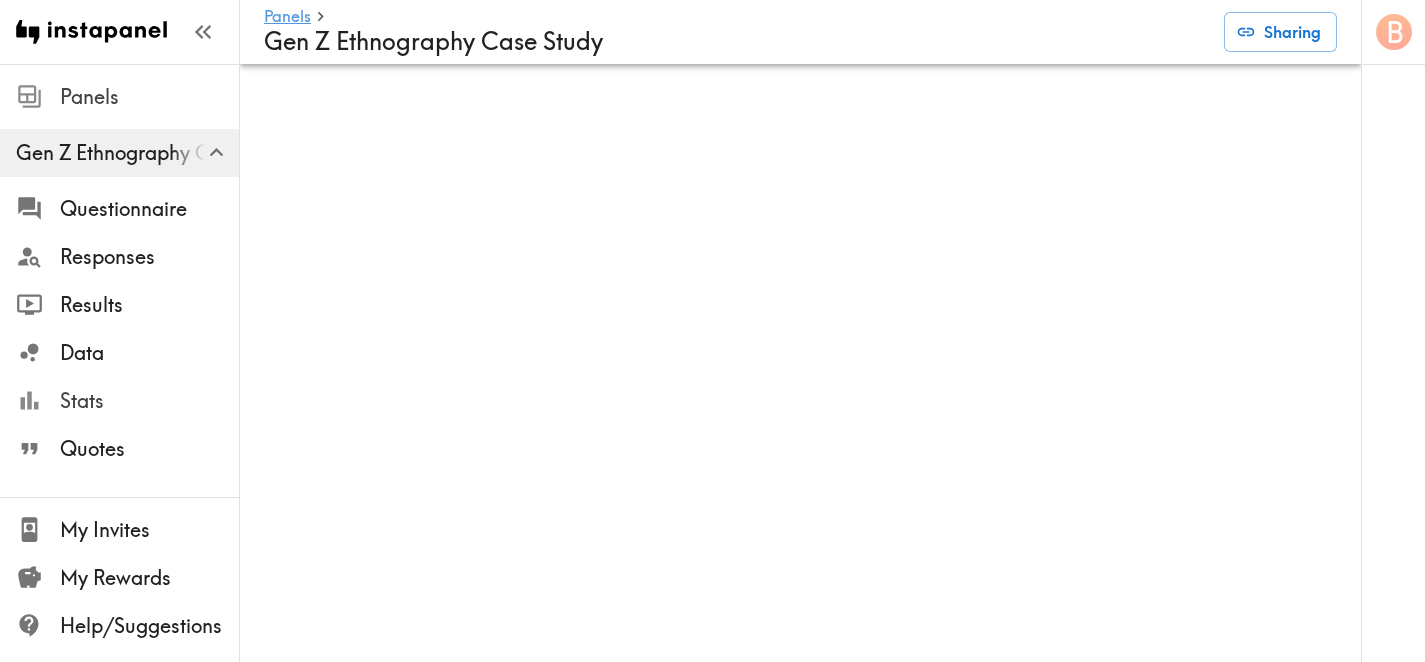 click on "Stats" at bounding box center [149, 401] 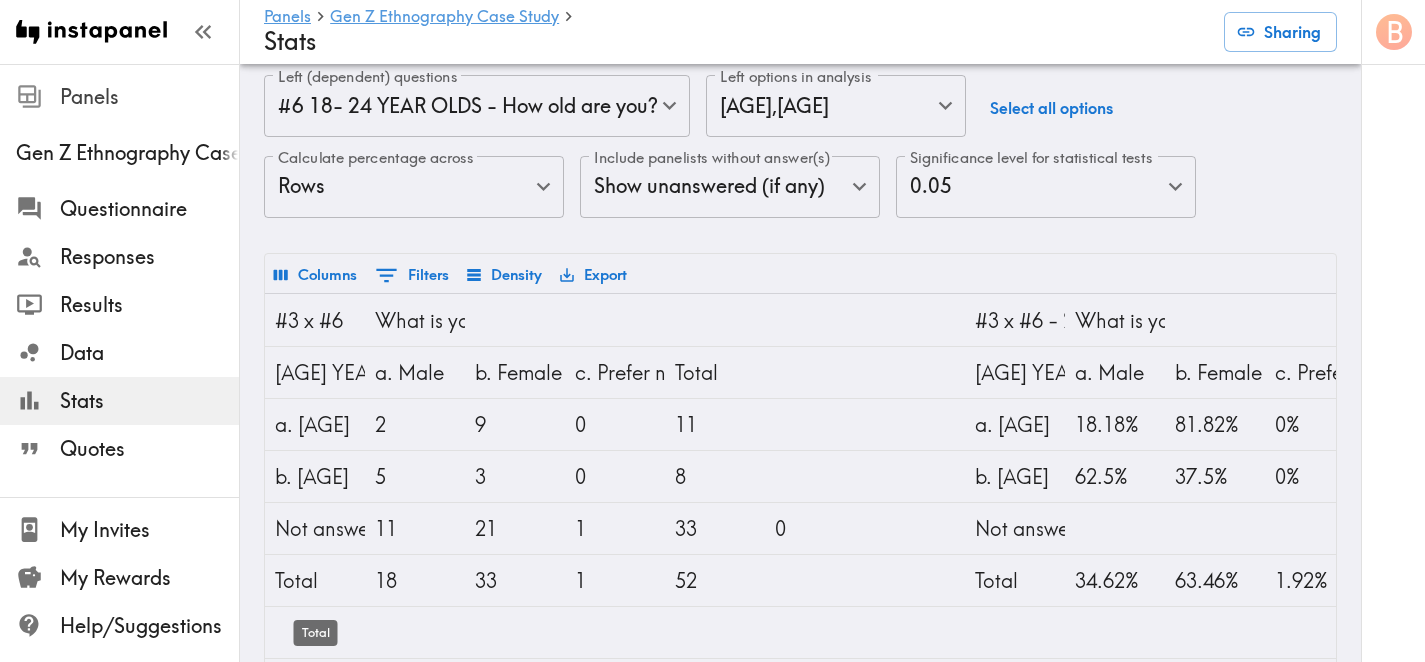 scroll, scrollTop: 134, scrollLeft: 0, axis: vertical 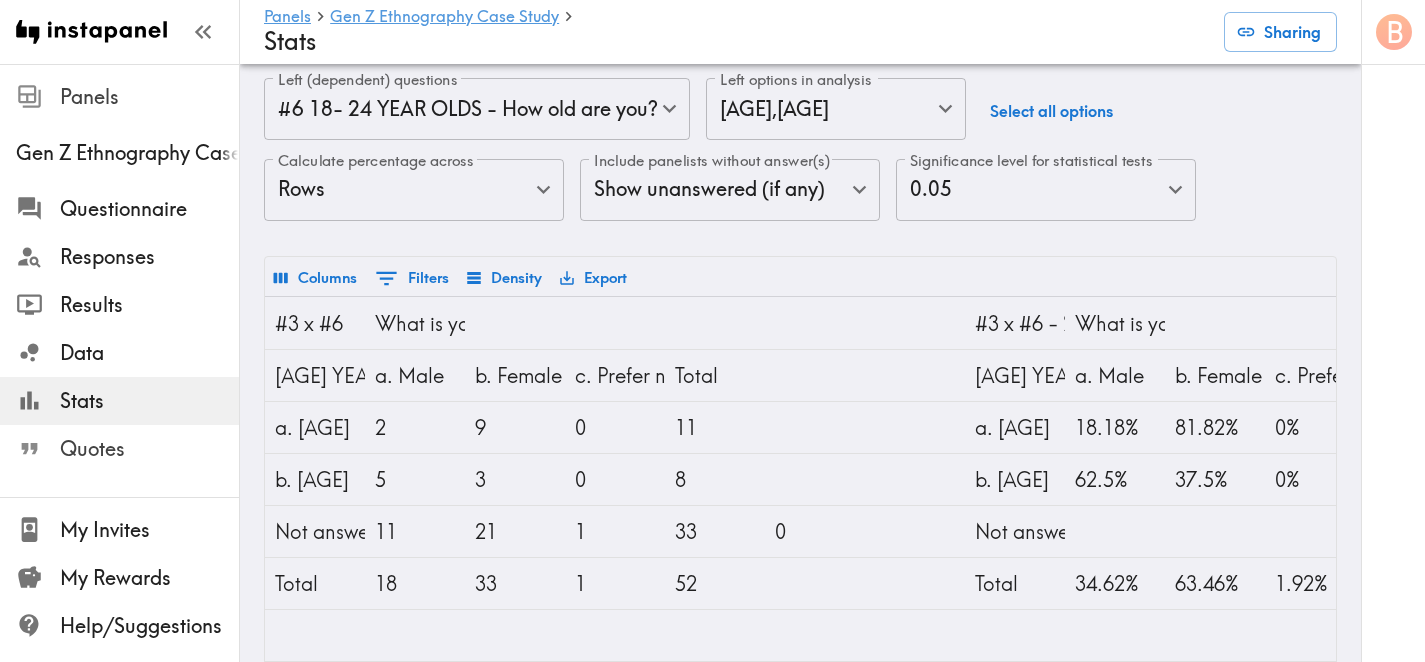 click on "Quotes" at bounding box center [149, 449] 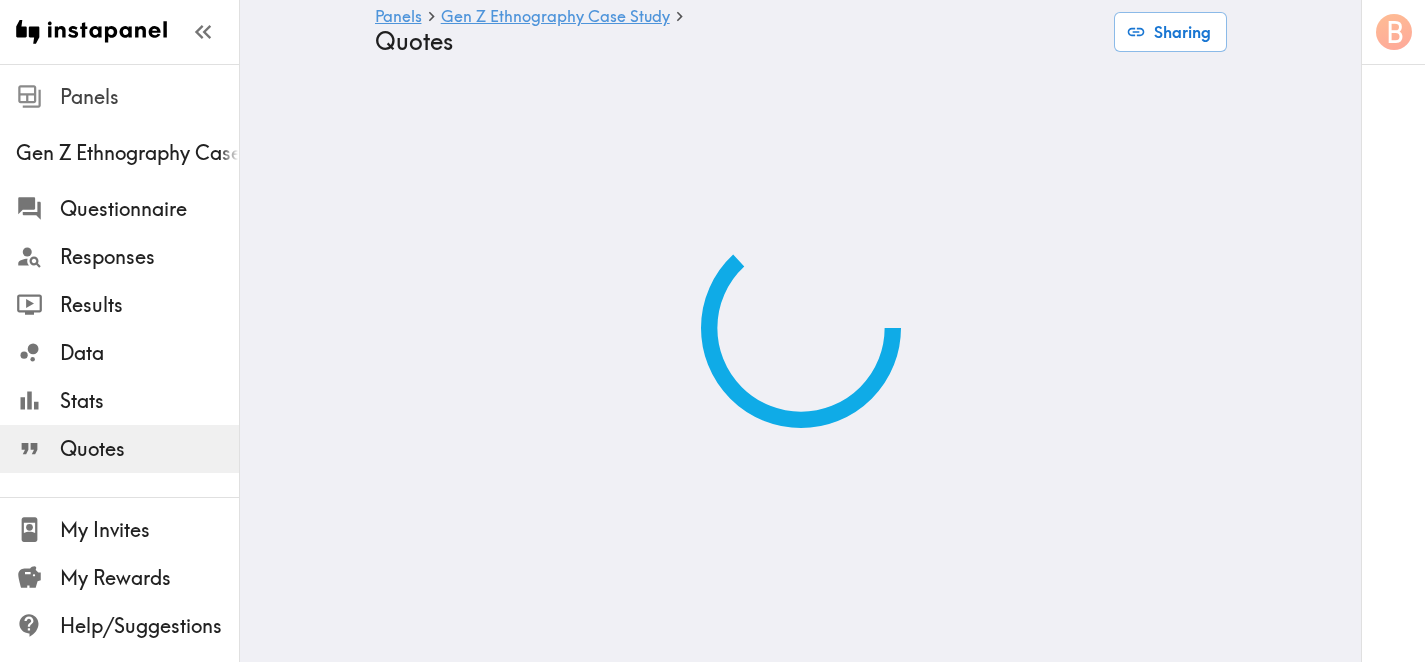 scroll, scrollTop: 0, scrollLeft: 0, axis: both 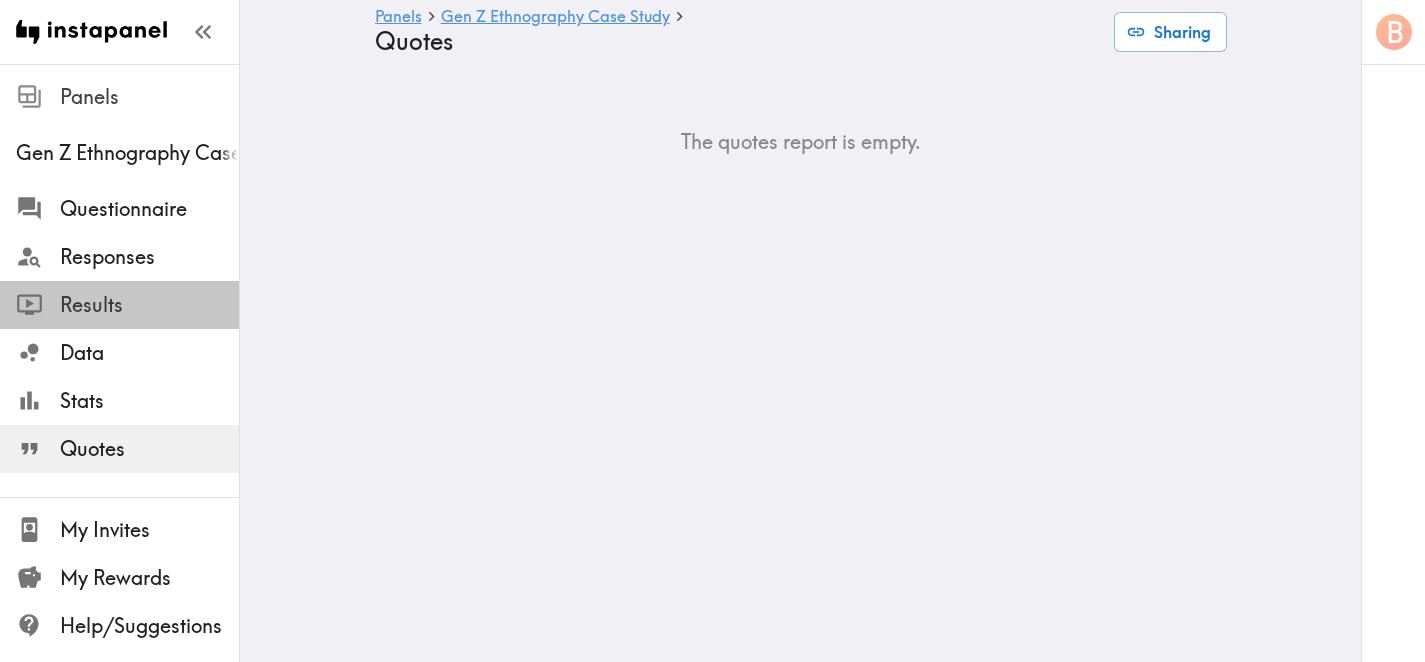 click on "Results" at bounding box center (149, 305) 